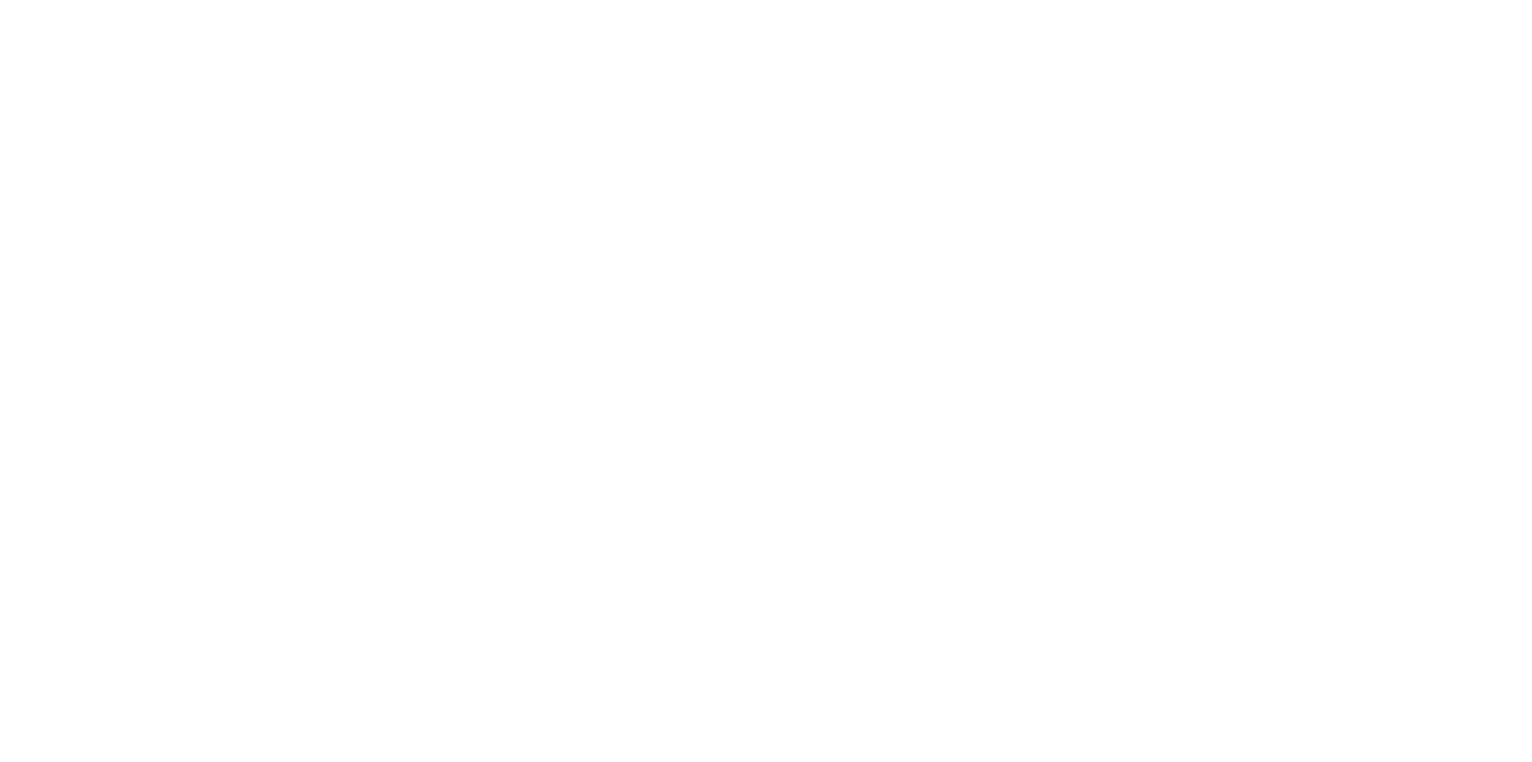scroll, scrollTop: 0, scrollLeft: 0, axis: both 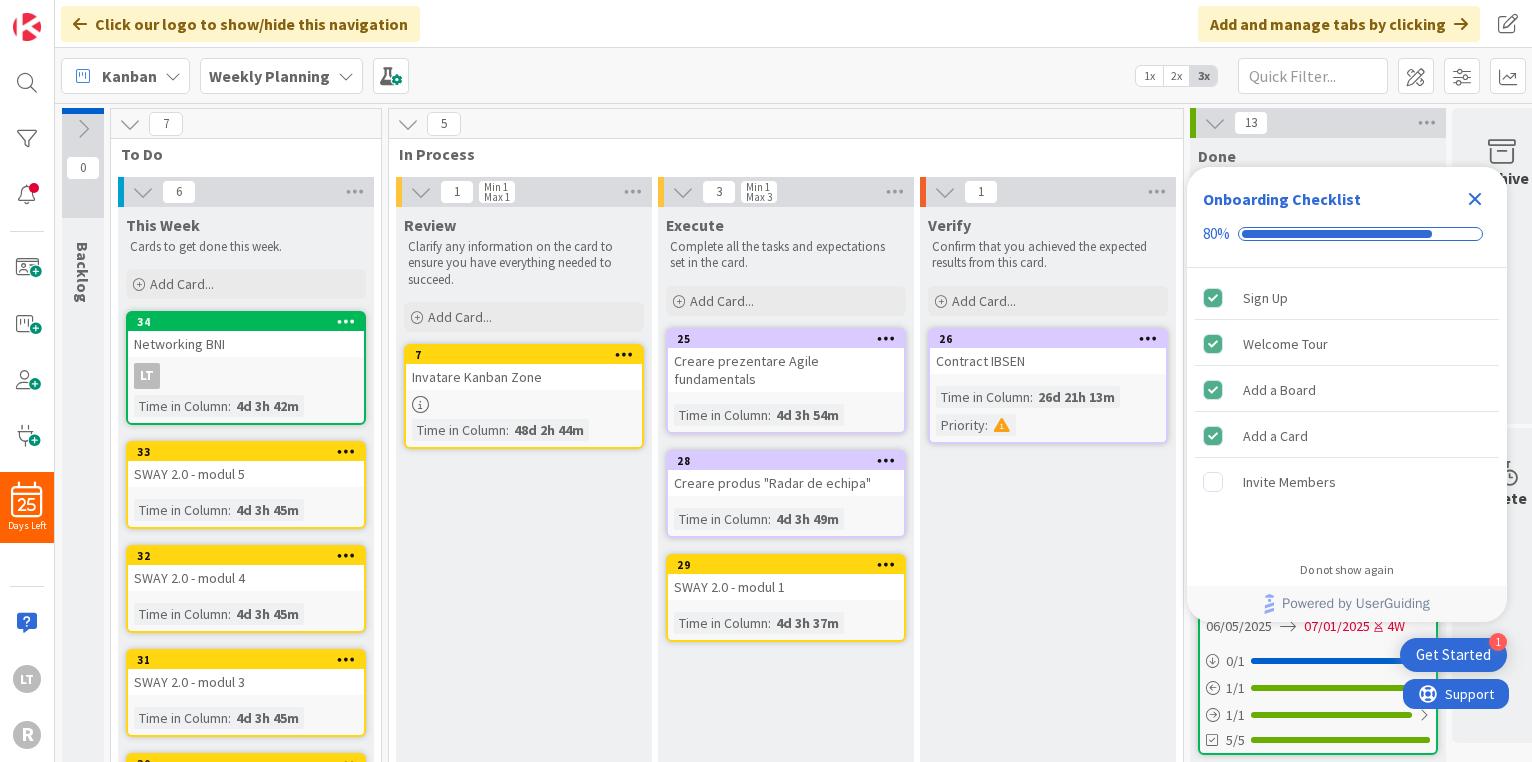 click 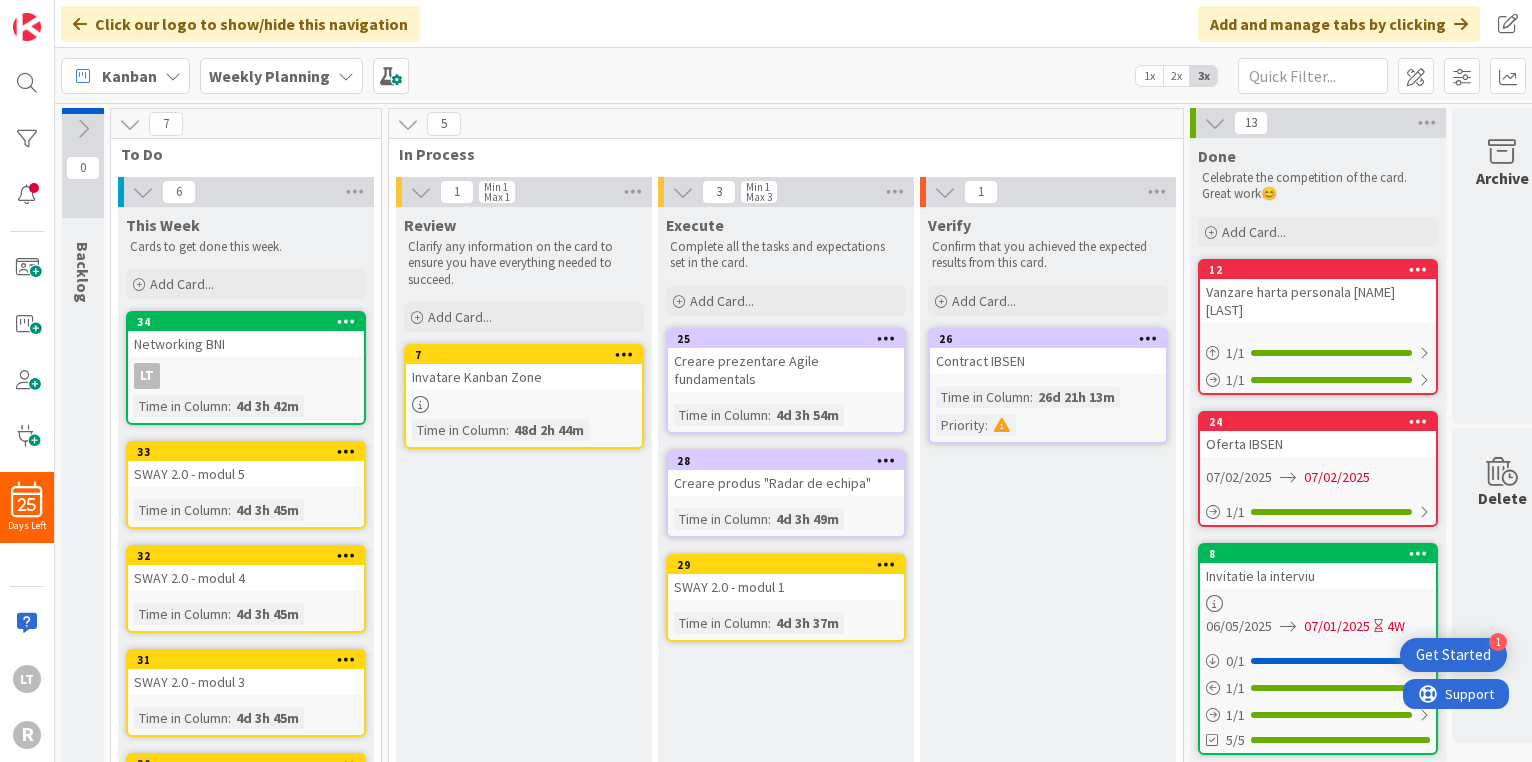 scroll, scrollTop: 0, scrollLeft: 0, axis: both 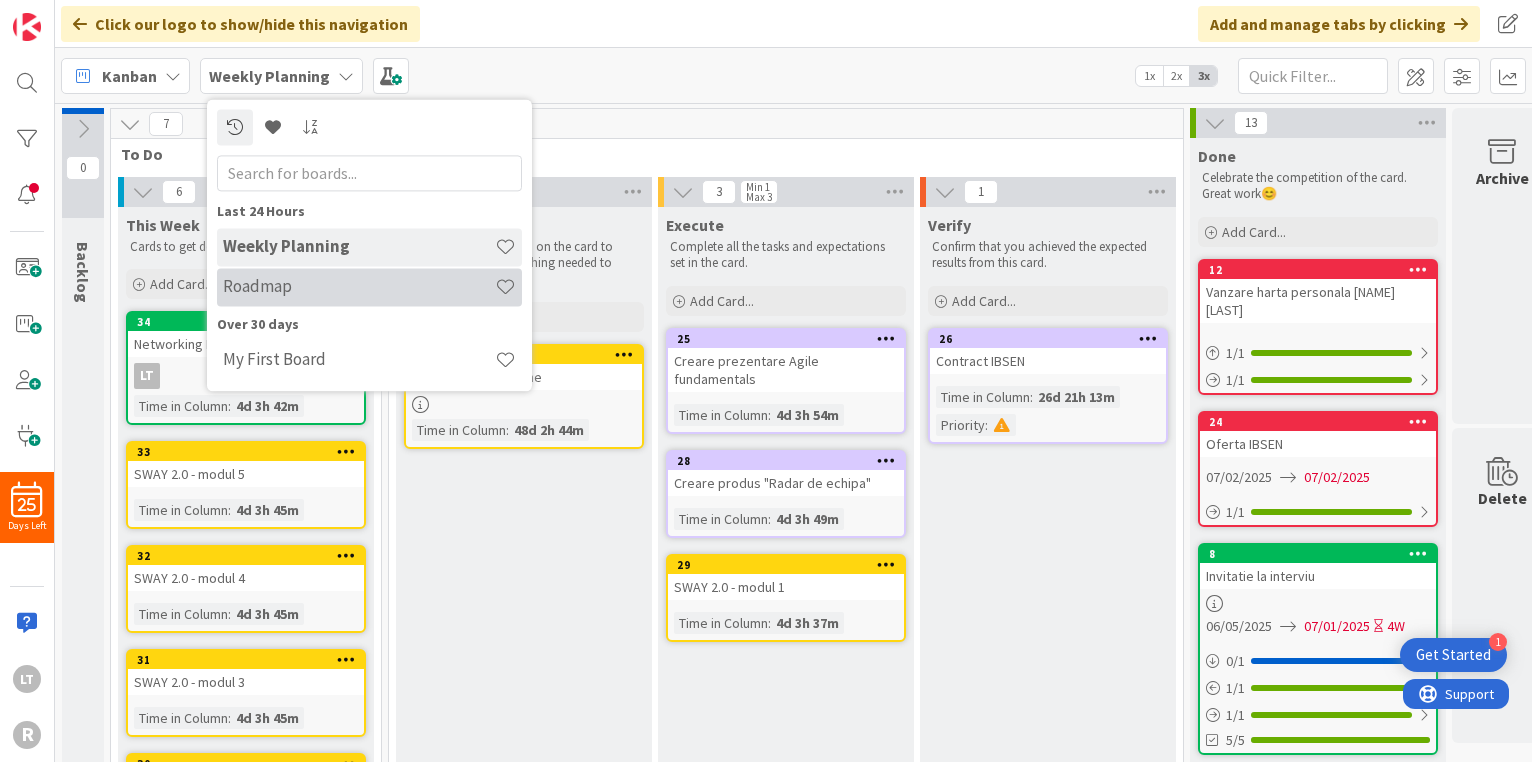 click on "Roadmap" at bounding box center (359, 287) 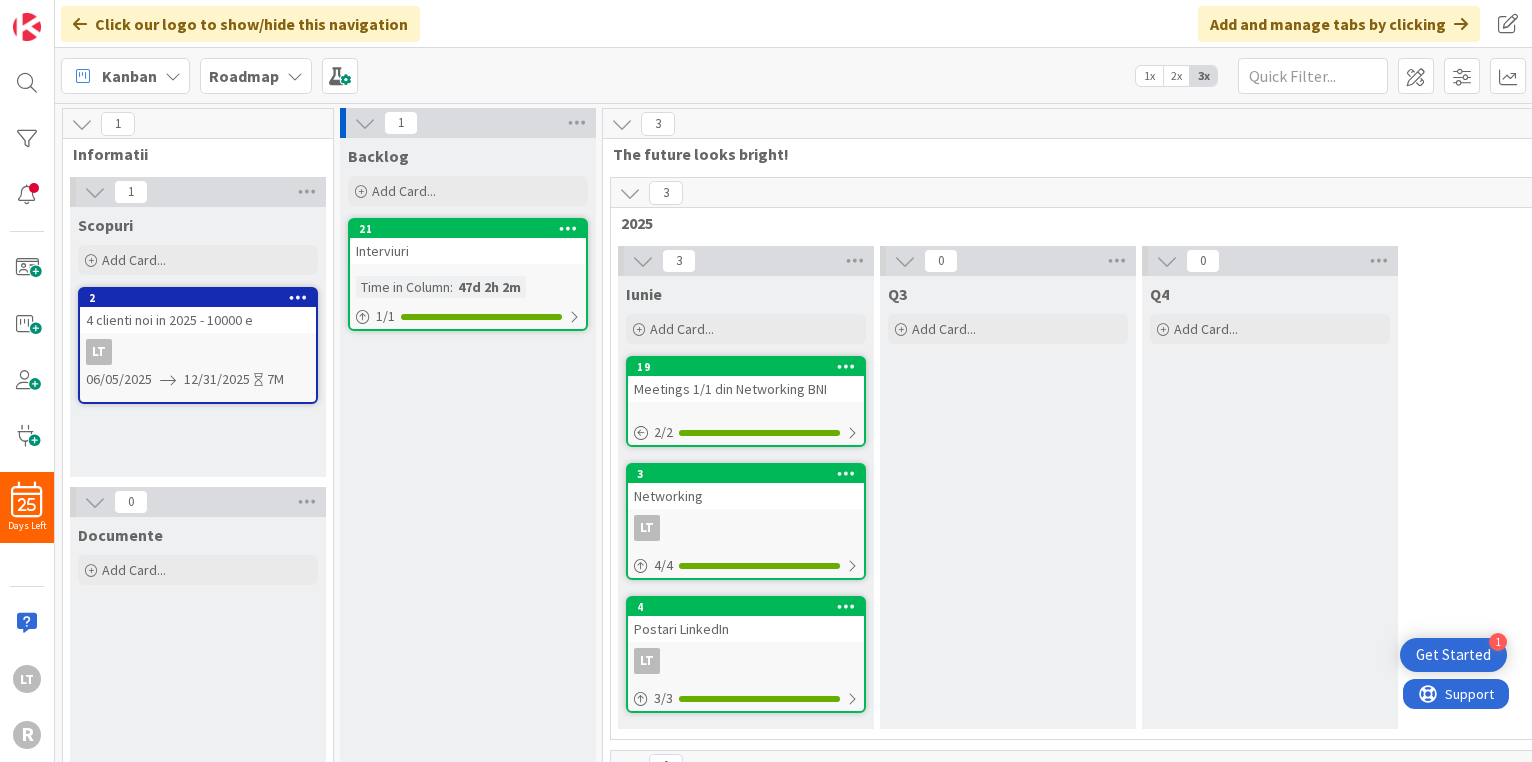 scroll, scrollTop: 0, scrollLeft: 0, axis: both 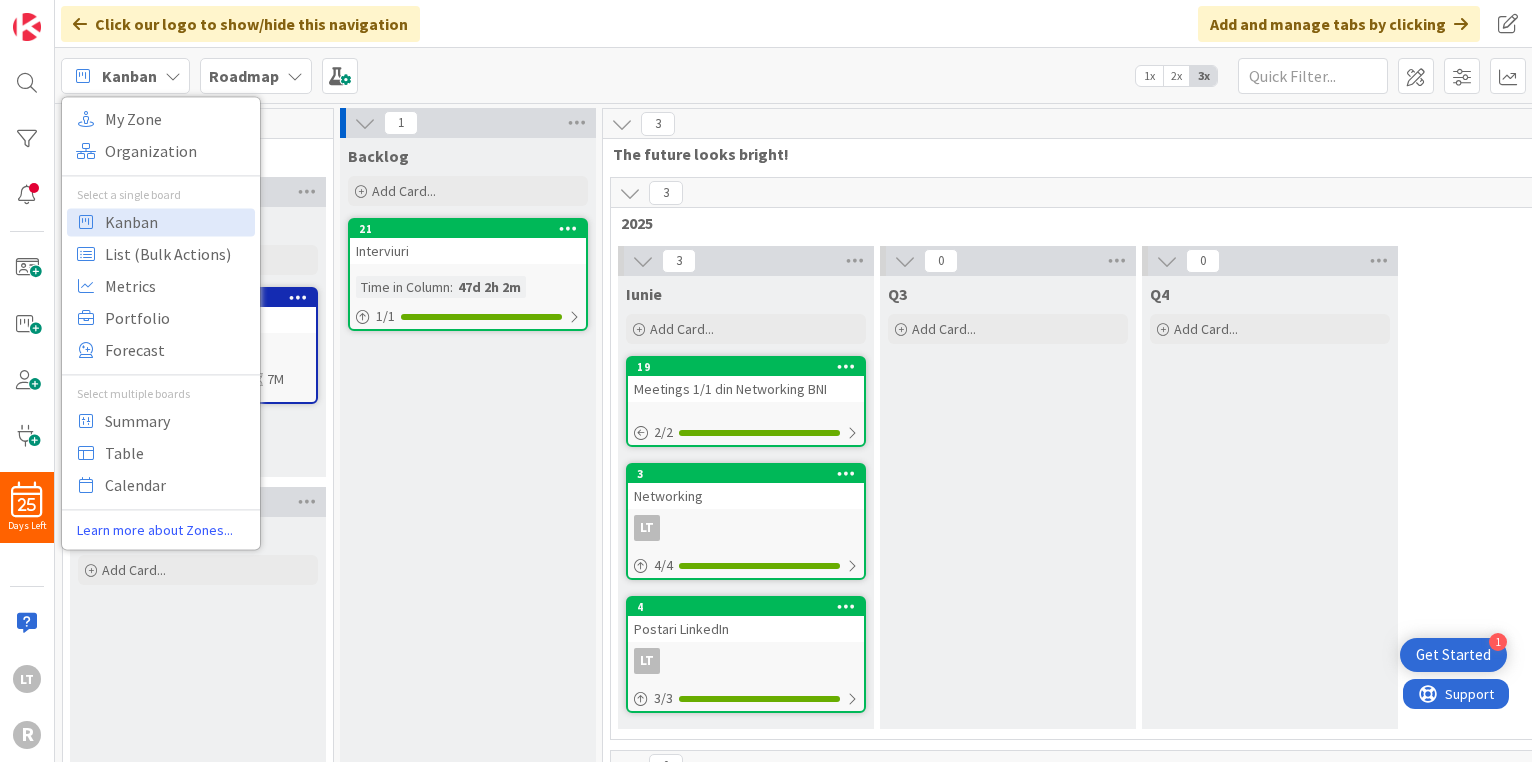 click on "Roadmap" at bounding box center (244, 76) 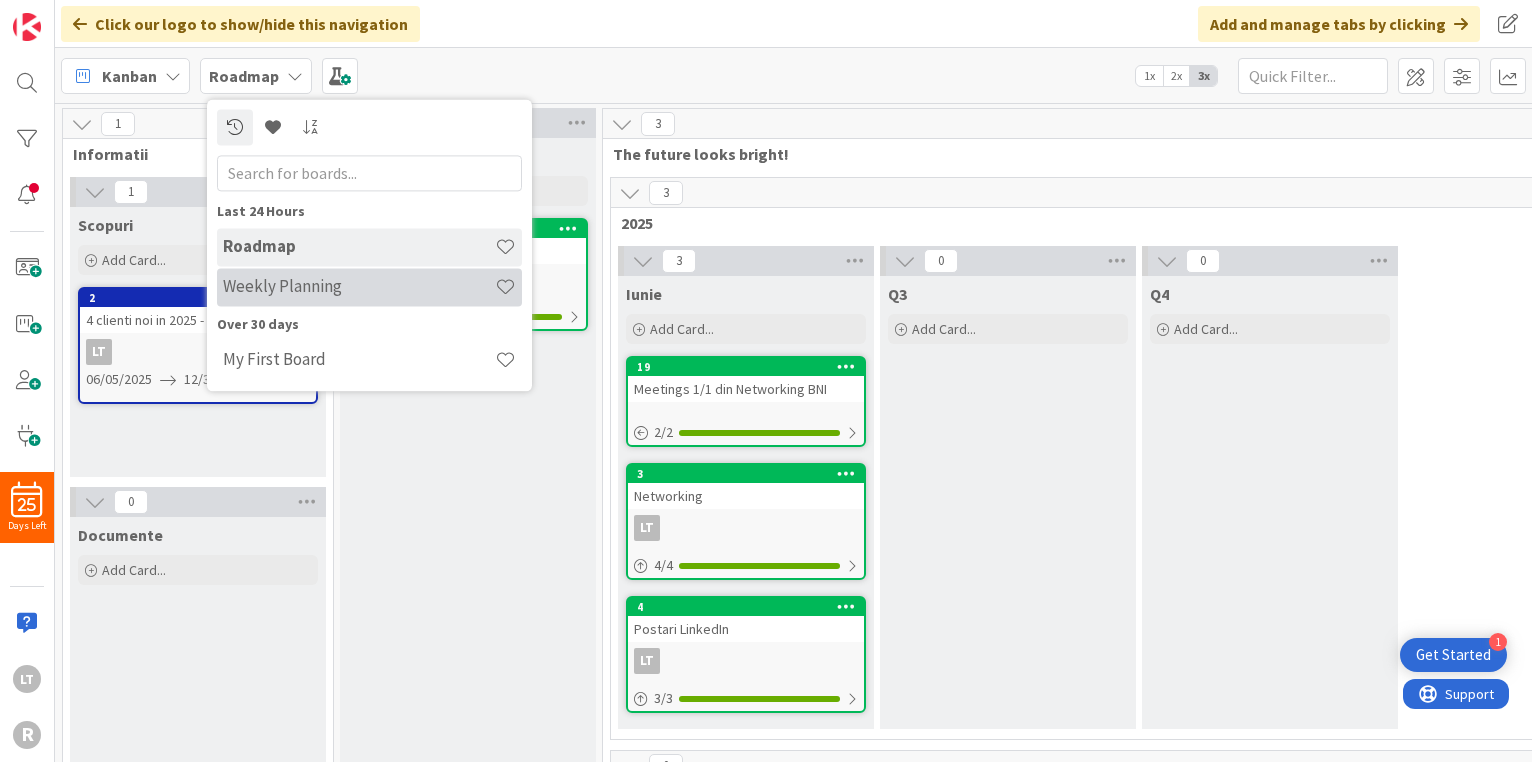 click on "Weekly Planning" at bounding box center [359, 287] 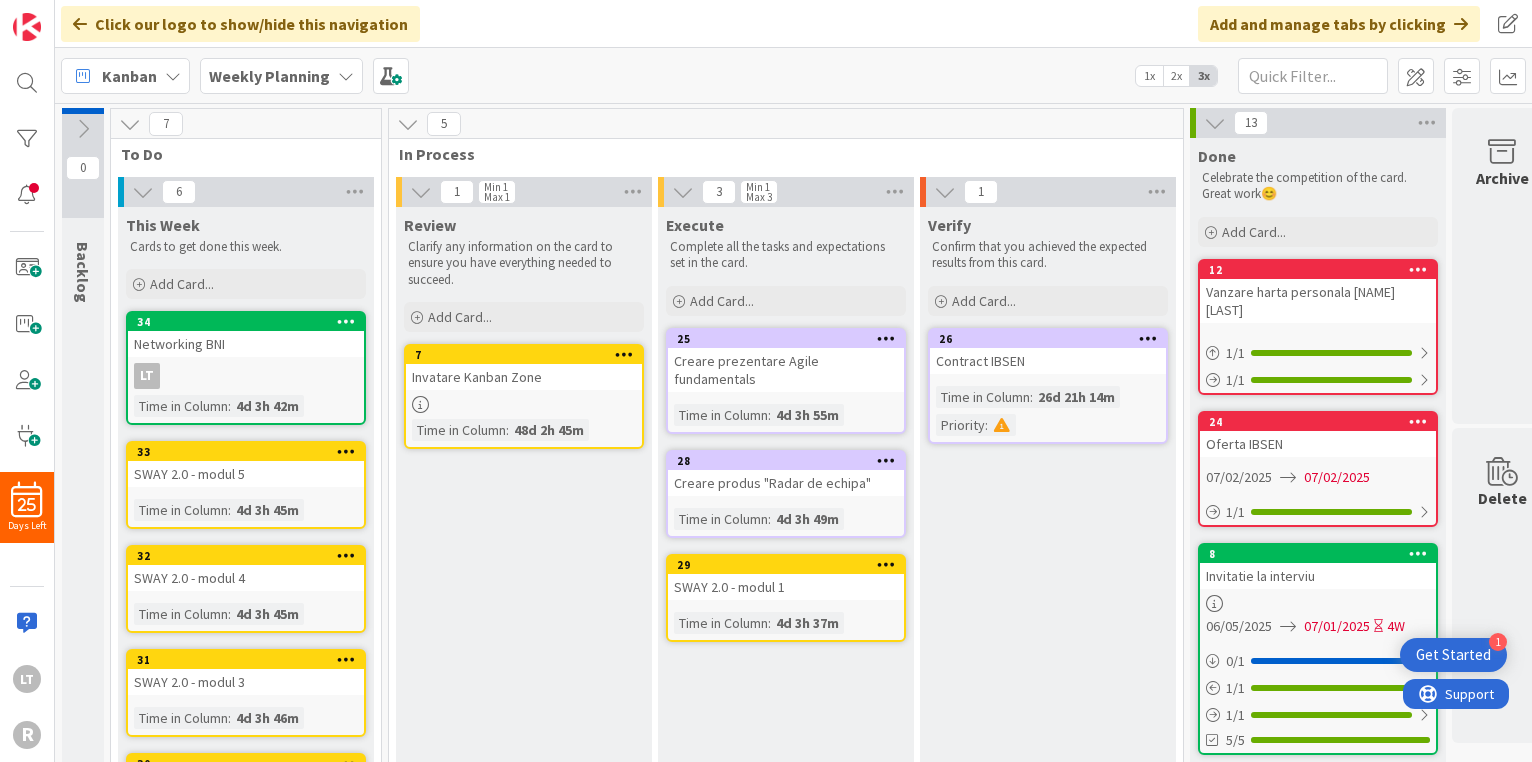 scroll, scrollTop: 0, scrollLeft: 0, axis: both 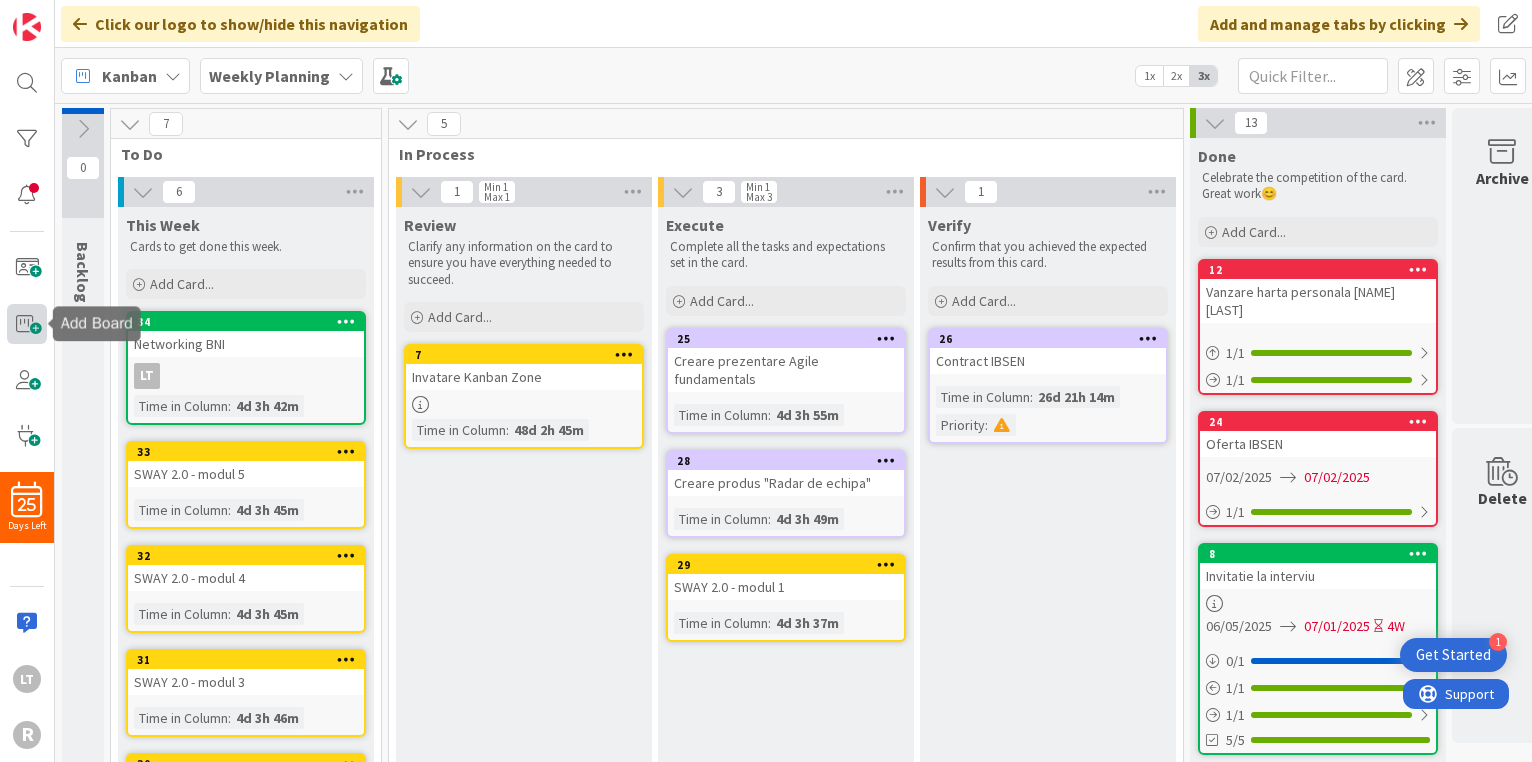 click at bounding box center [27, 324] 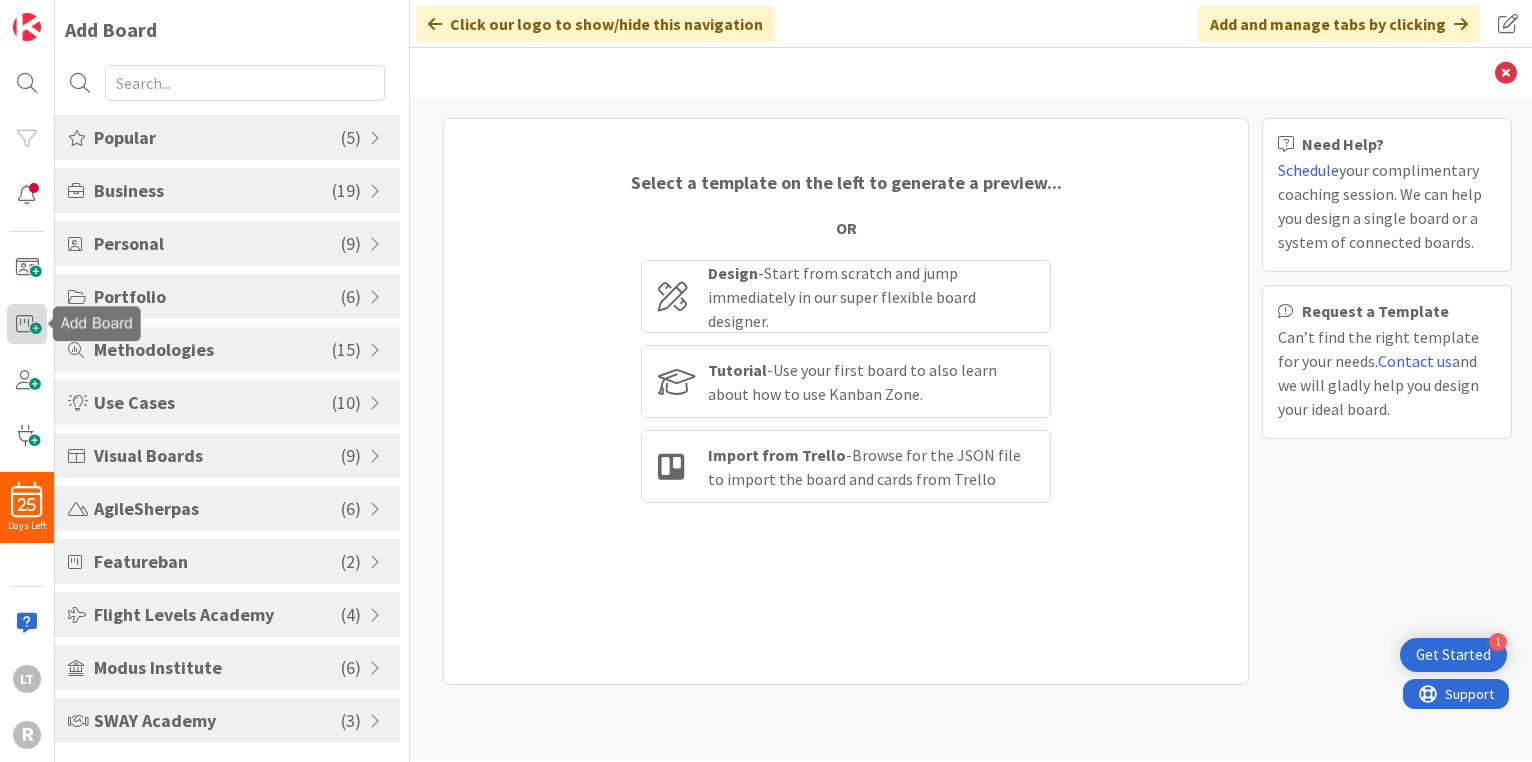 scroll, scrollTop: 0, scrollLeft: 0, axis: both 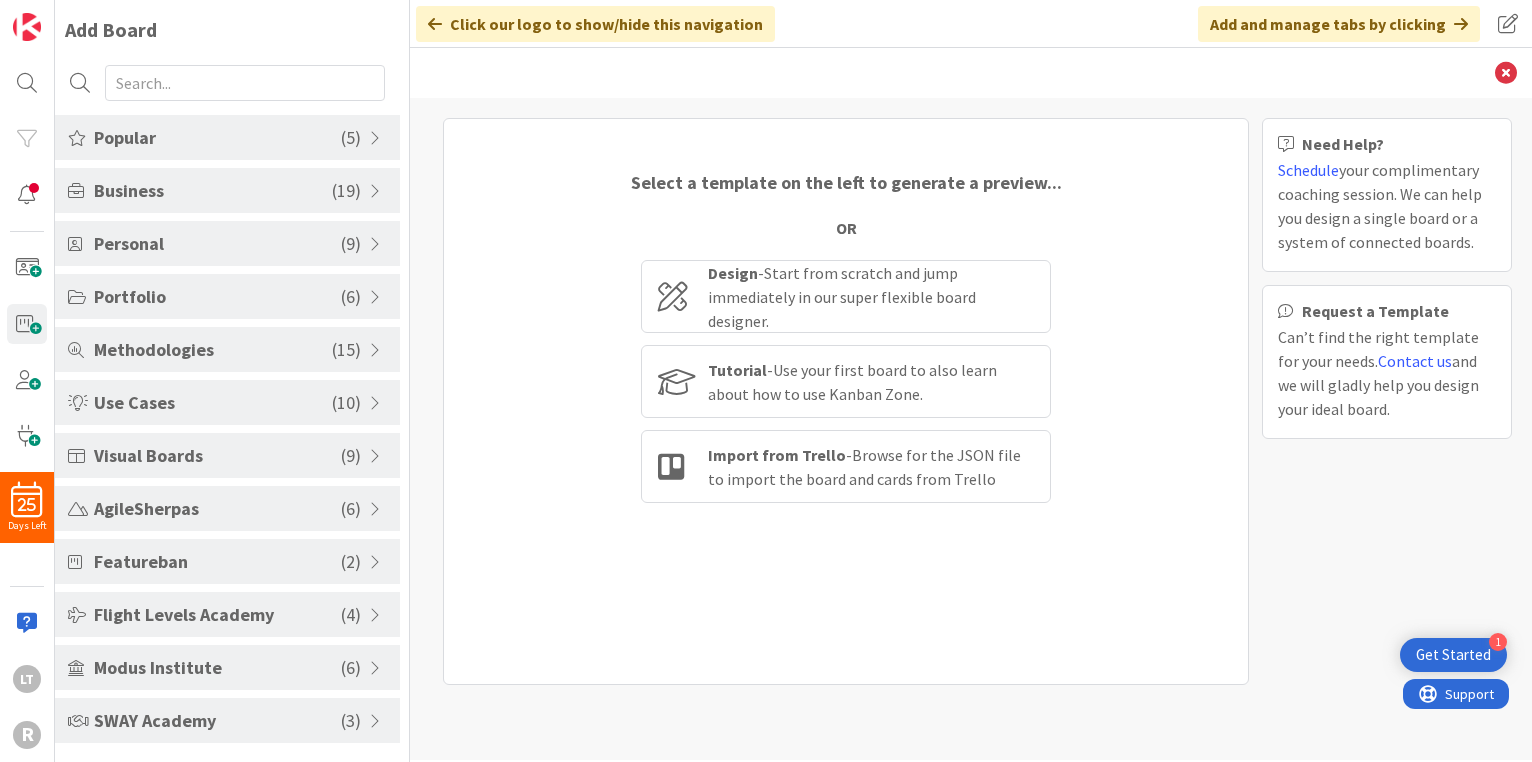 click on "Popular" at bounding box center [217, 137] 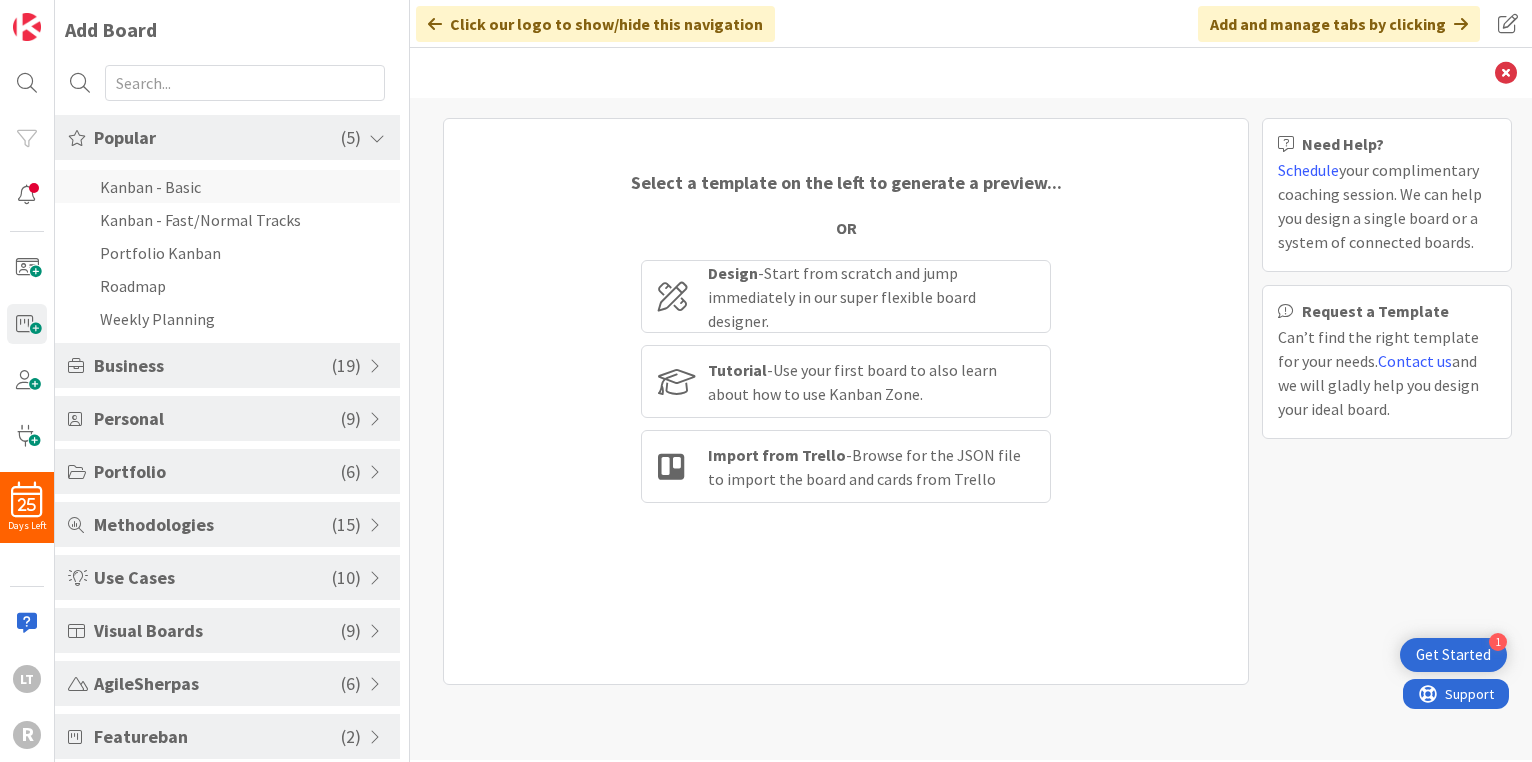 click on "Kanban - Basic" at bounding box center (227, 186) 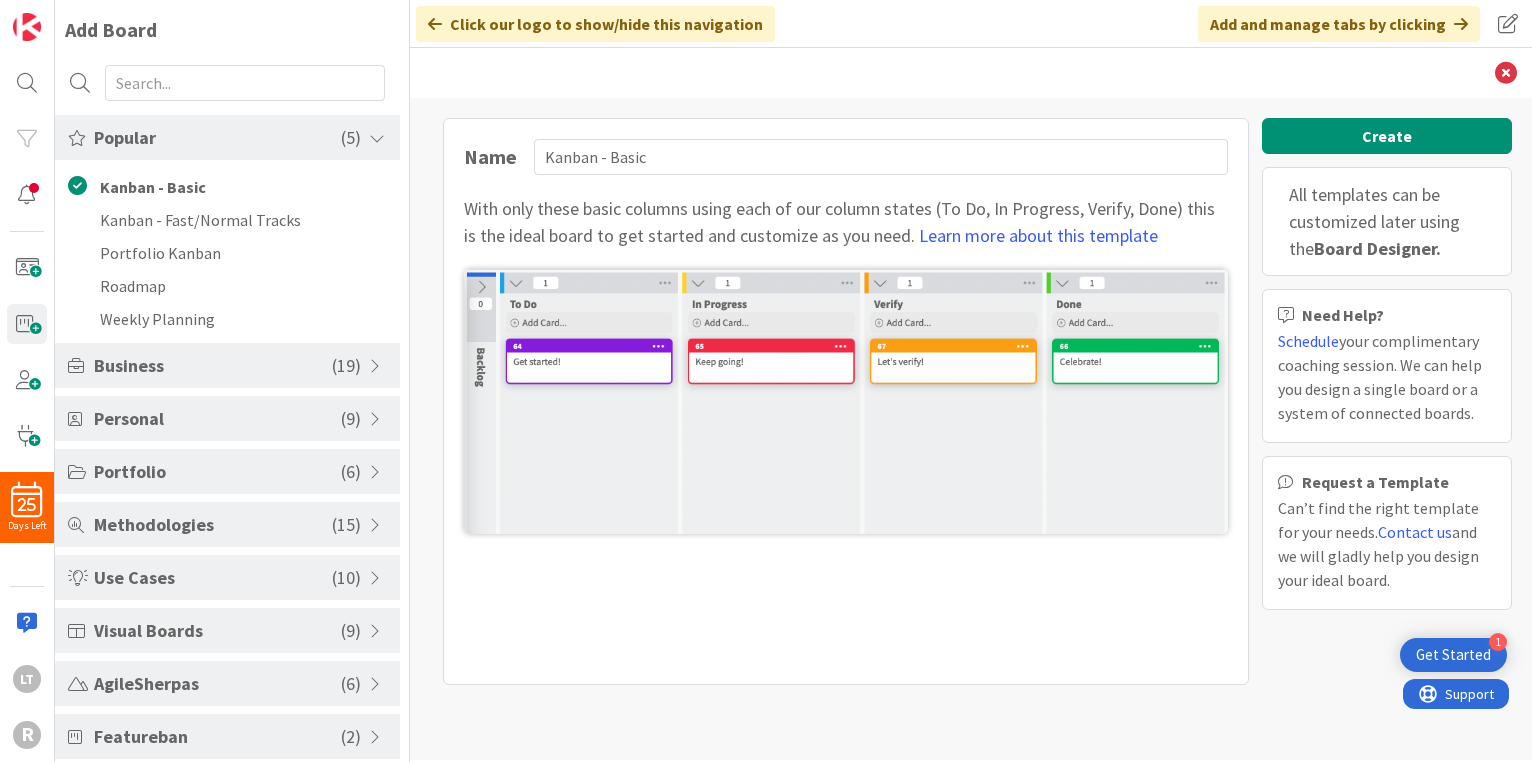 click on "Business" at bounding box center [213, 365] 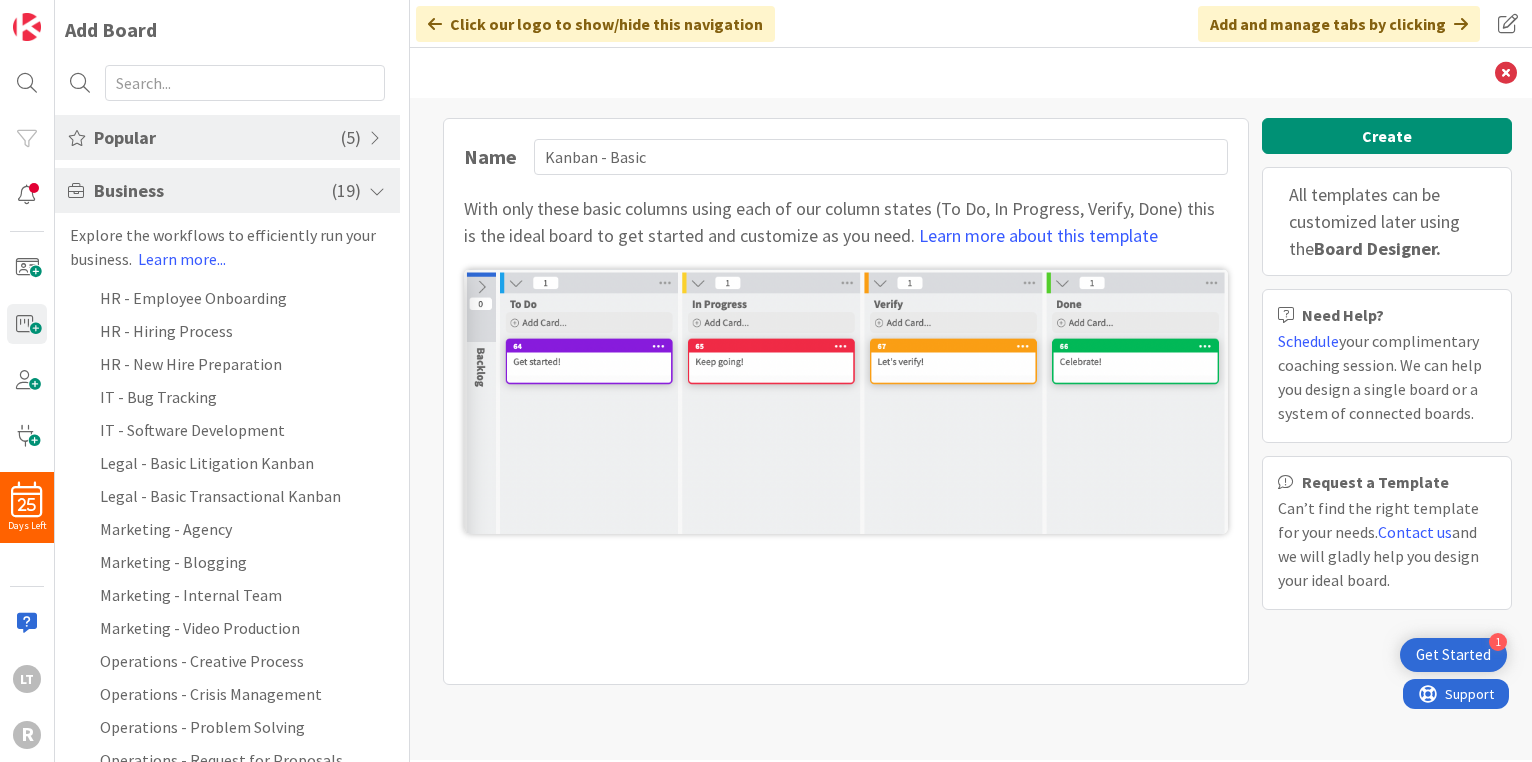 click on "Business" at bounding box center (213, 190) 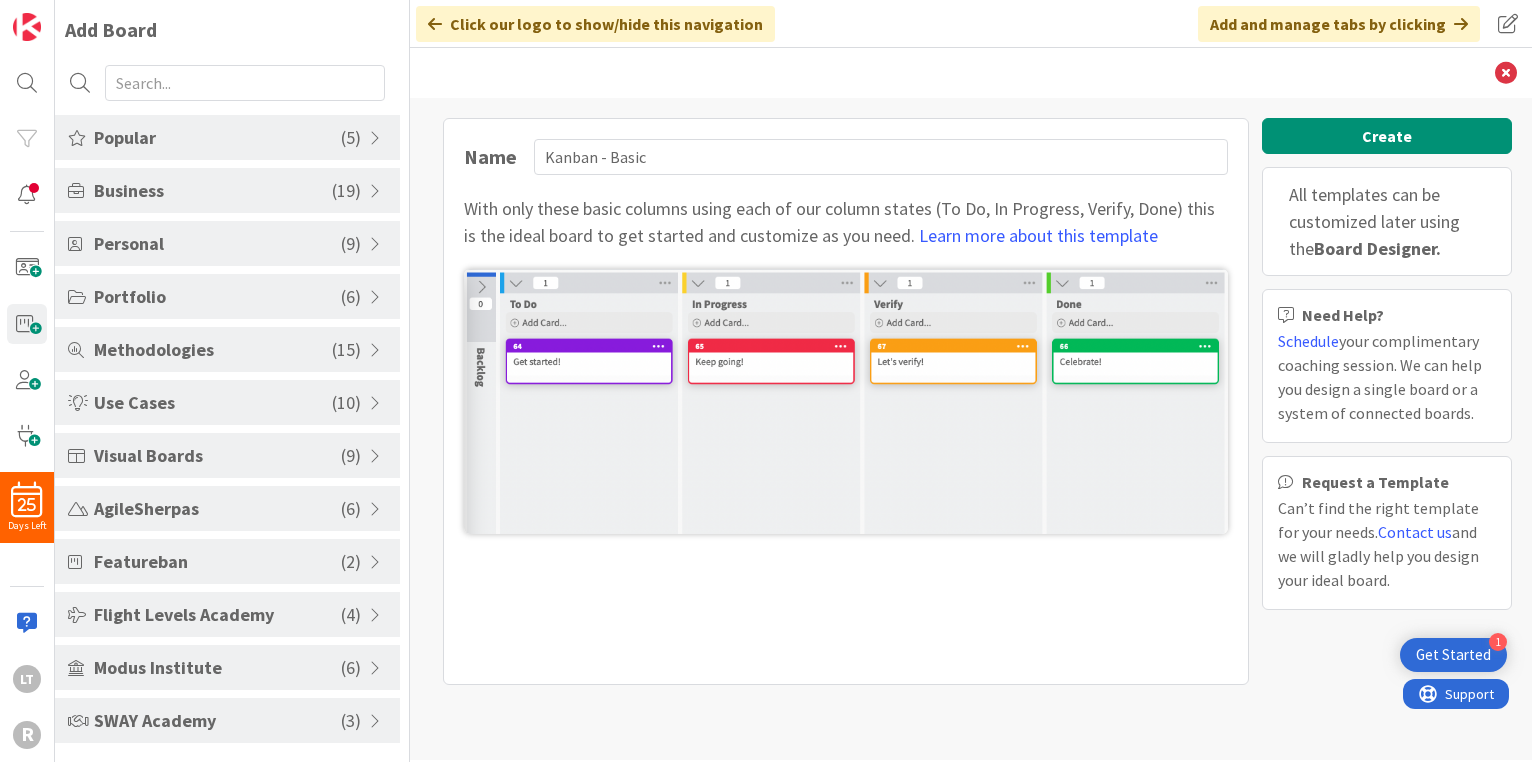 click on "Popular" at bounding box center [217, 137] 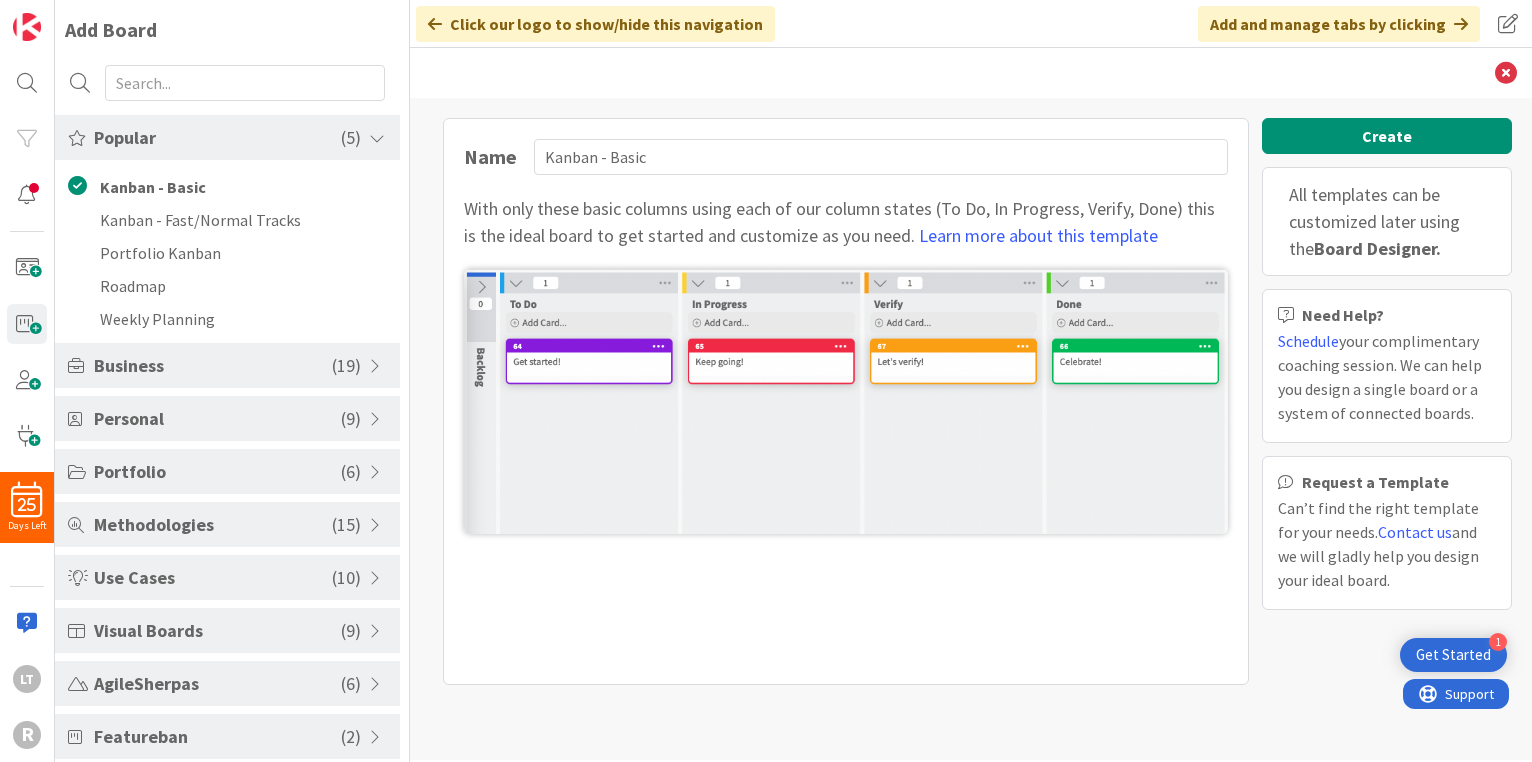 click on "Business" at bounding box center [213, 365] 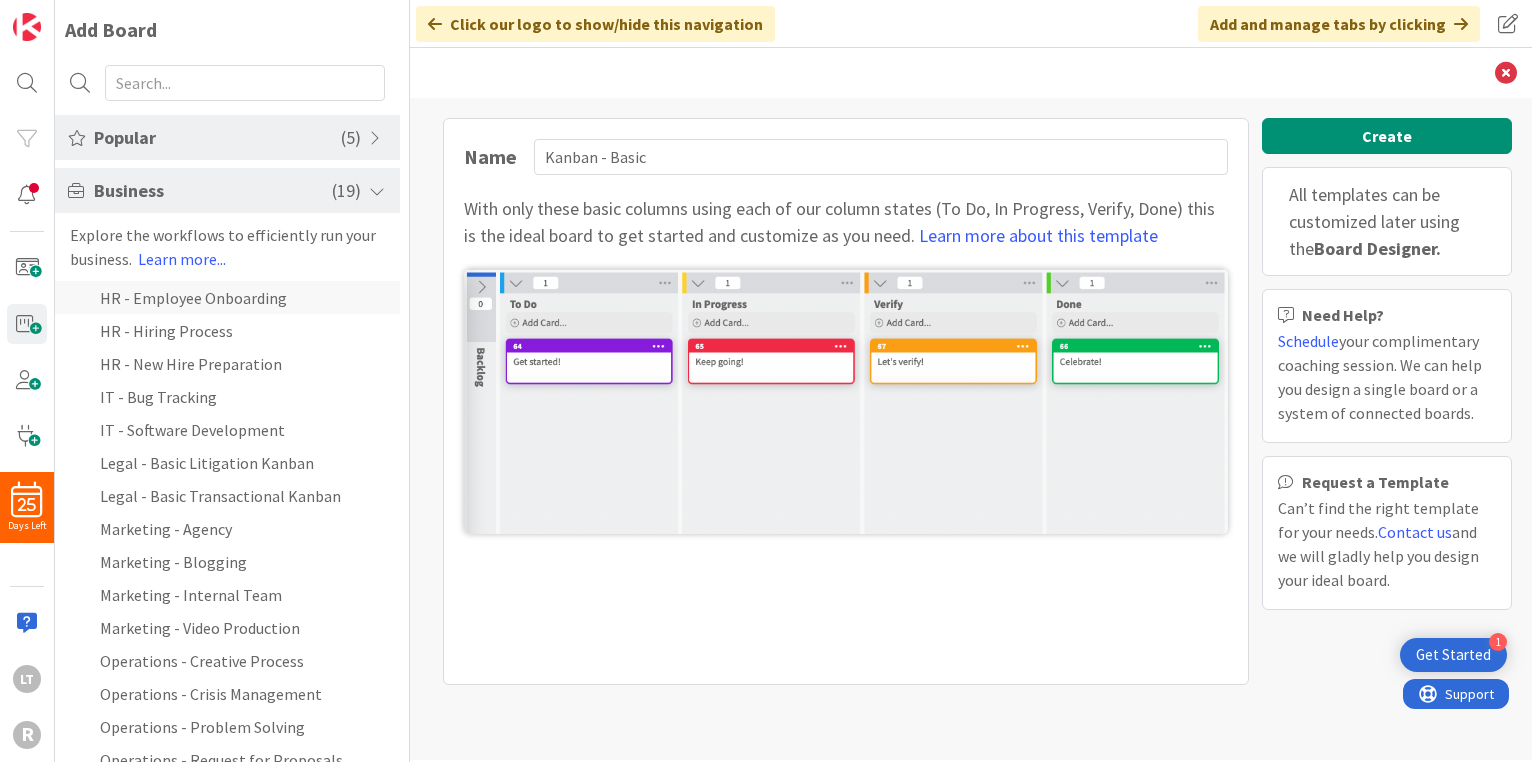 click on "HR - Employee Onboarding" at bounding box center [227, 297] 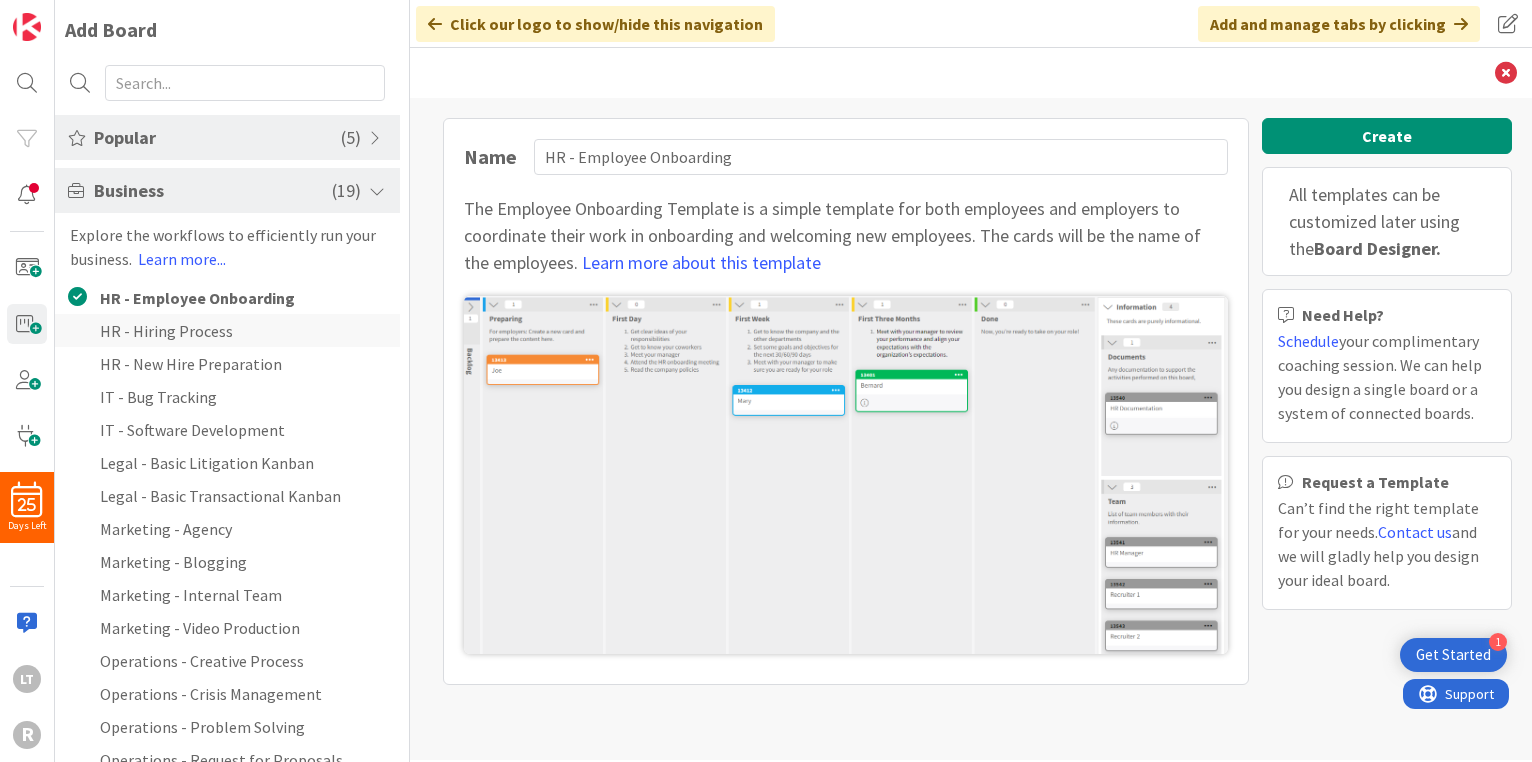 click on "HR - Hiring Process" at bounding box center [227, 330] 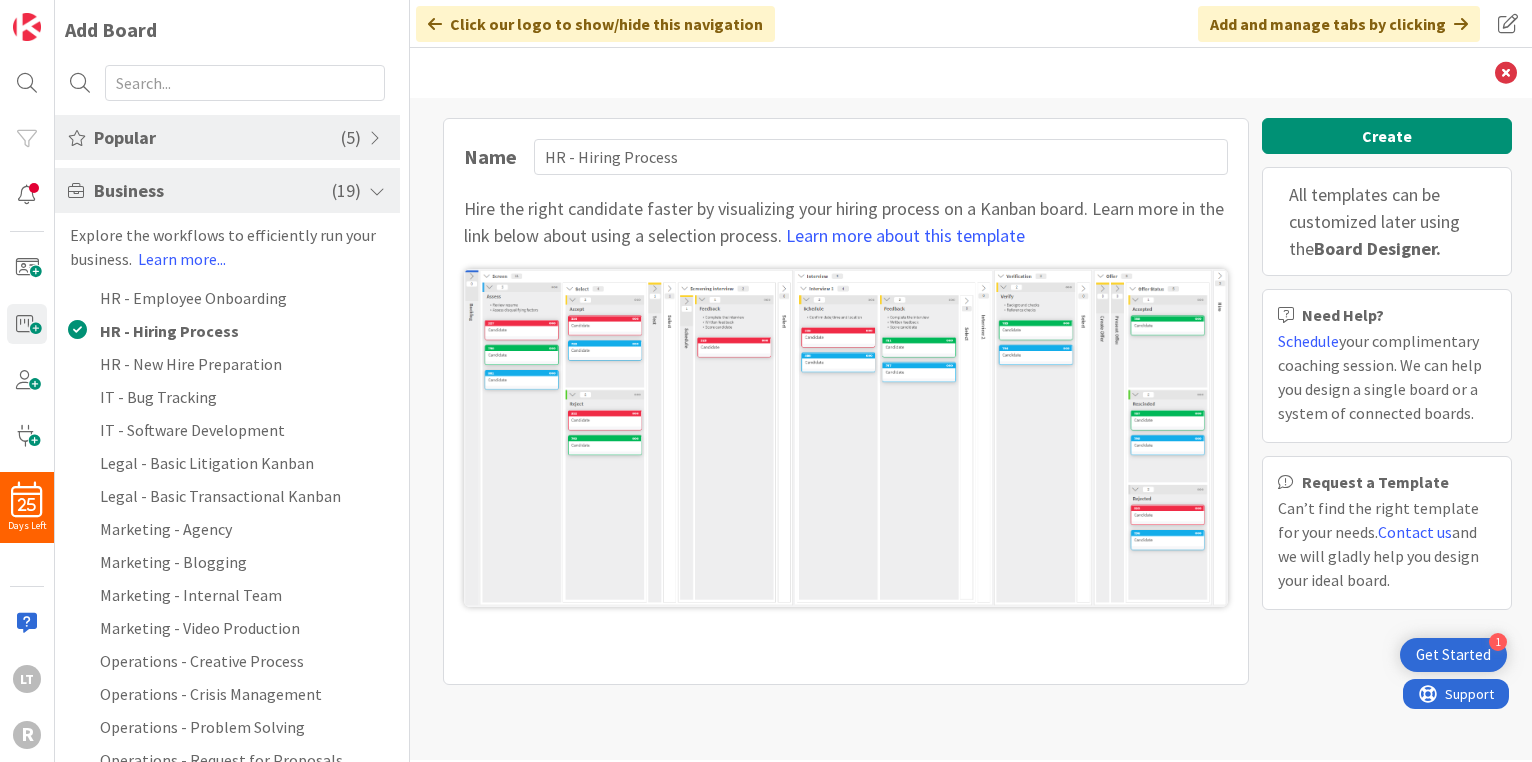 click on "Popular" at bounding box center [217, 137] 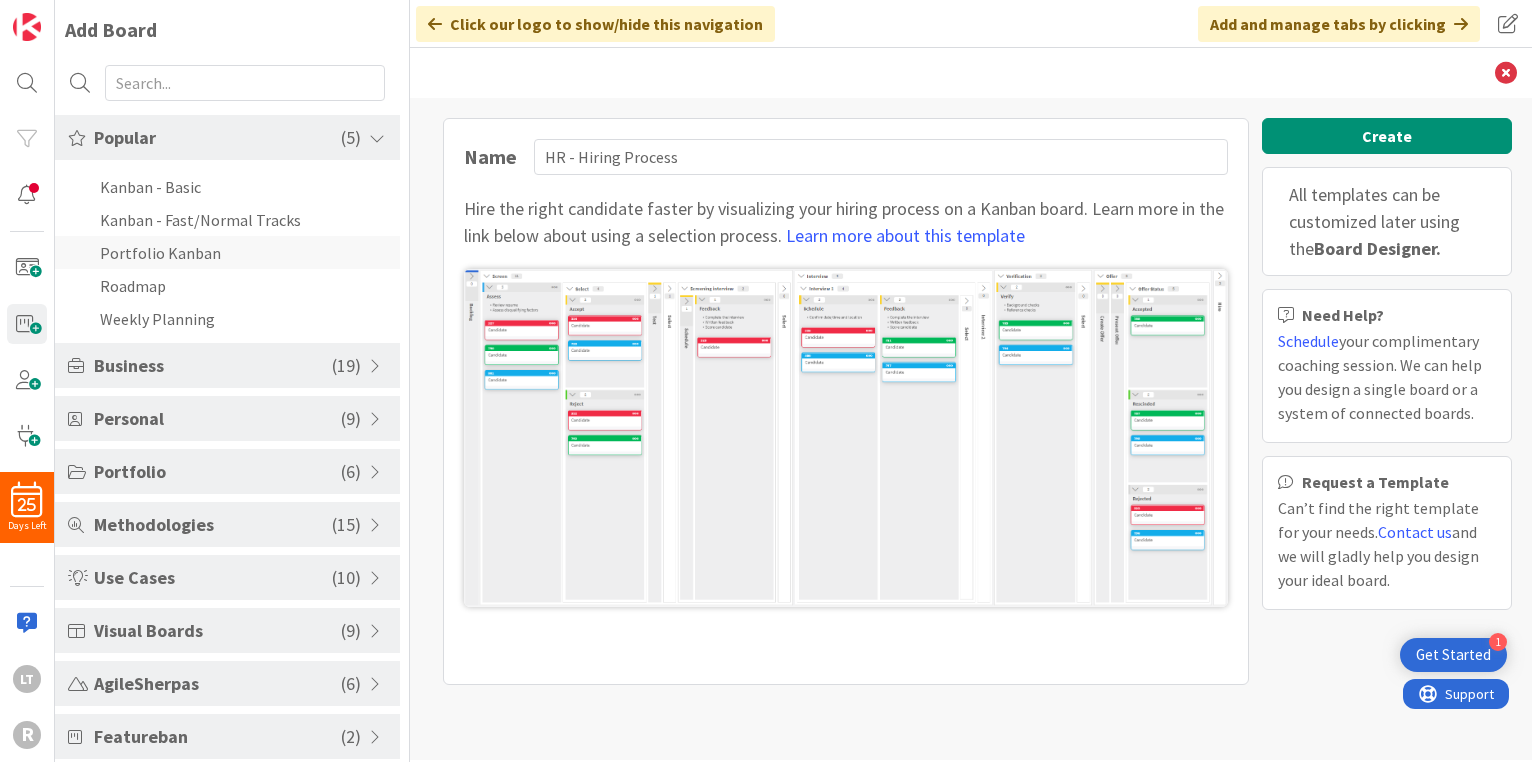click on "Portfolio Kanban" at bounding box center [227, 252] 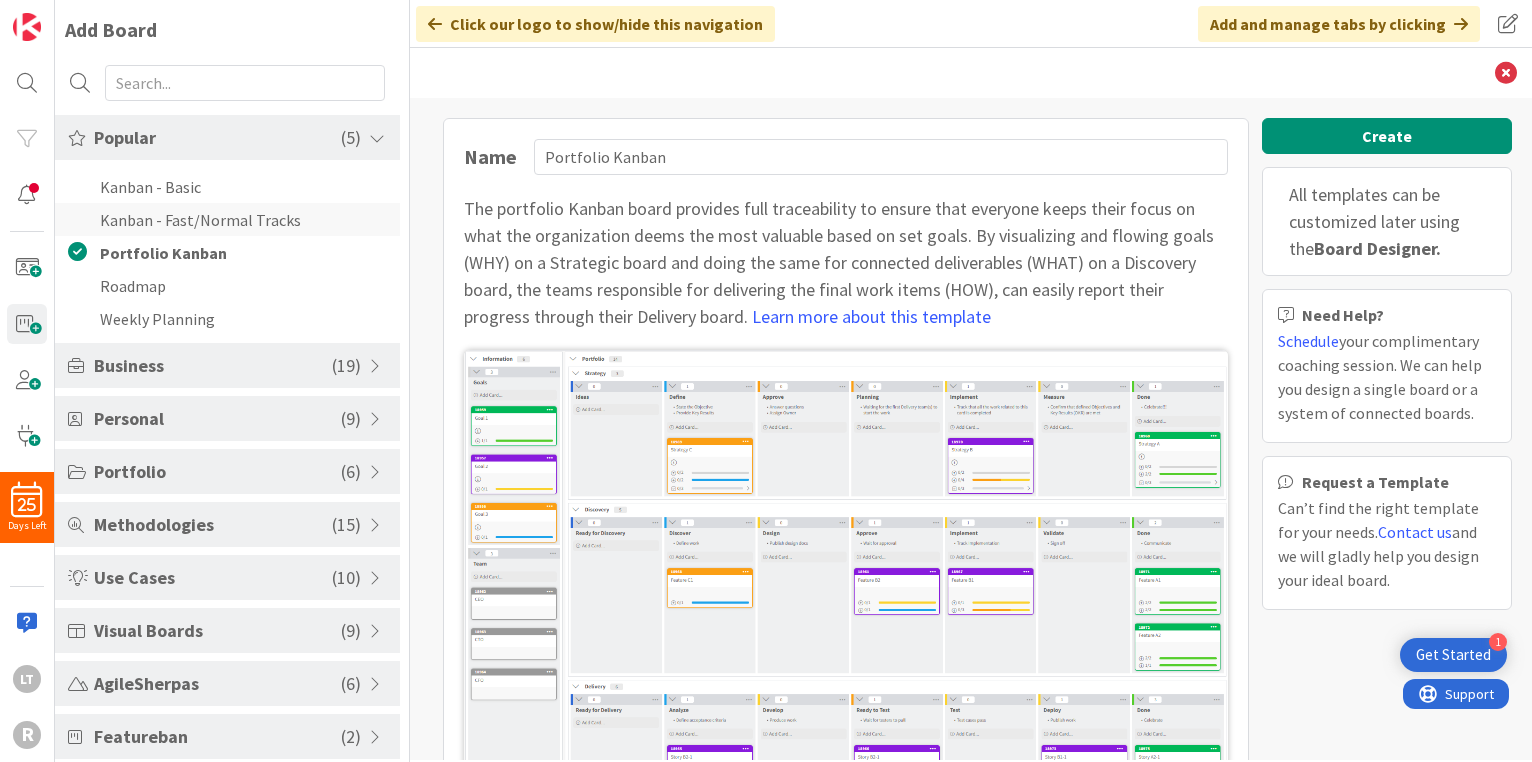 click on "Kanban - Fast/Normal Tracks" at bounding box center [227, 219] 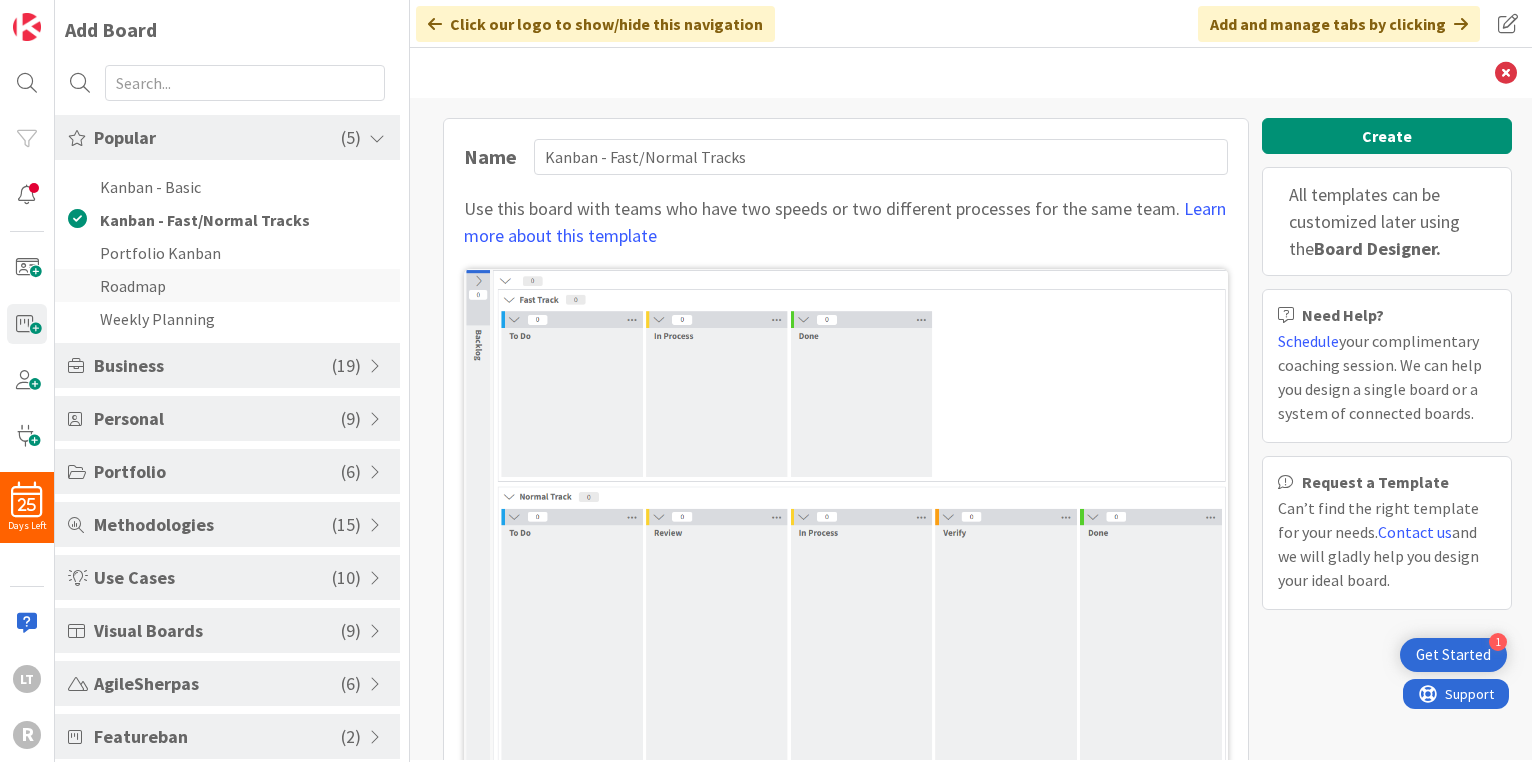 click on "Roadmap" at bounding box center (227, 285) 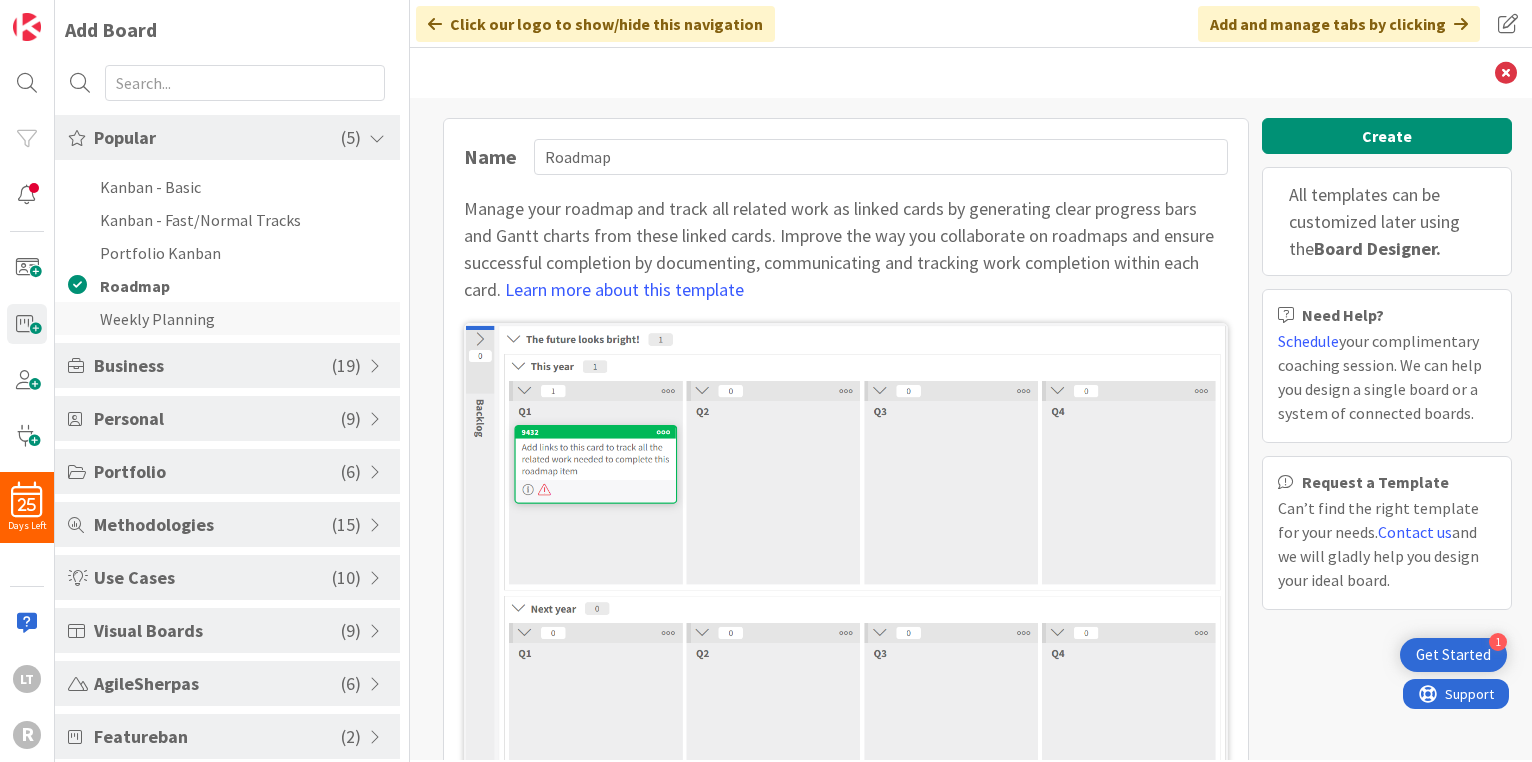 click on "Weekly Planning" at bounding box center [227, 318] 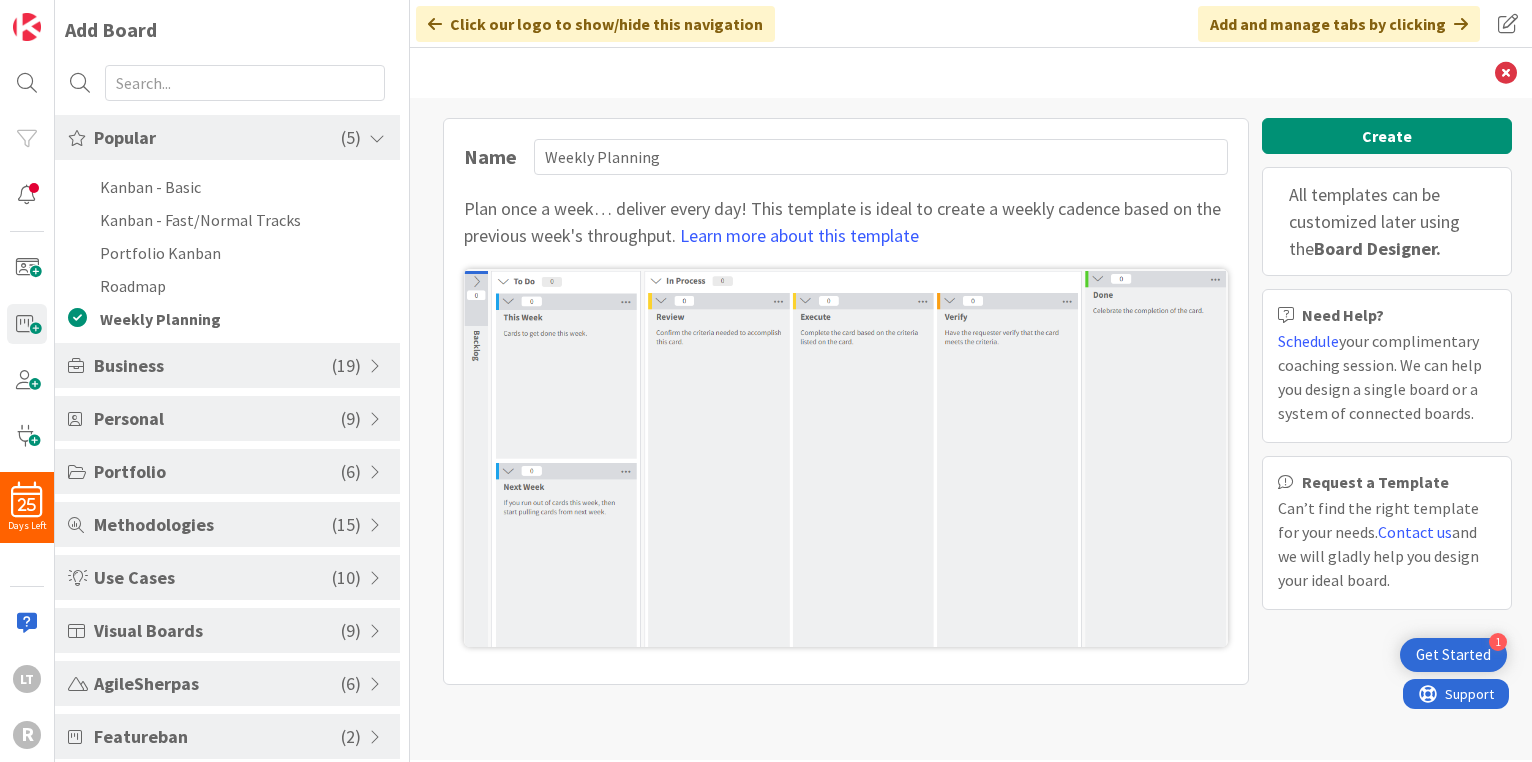 click on "Personal" at bounding box center (217, 418) 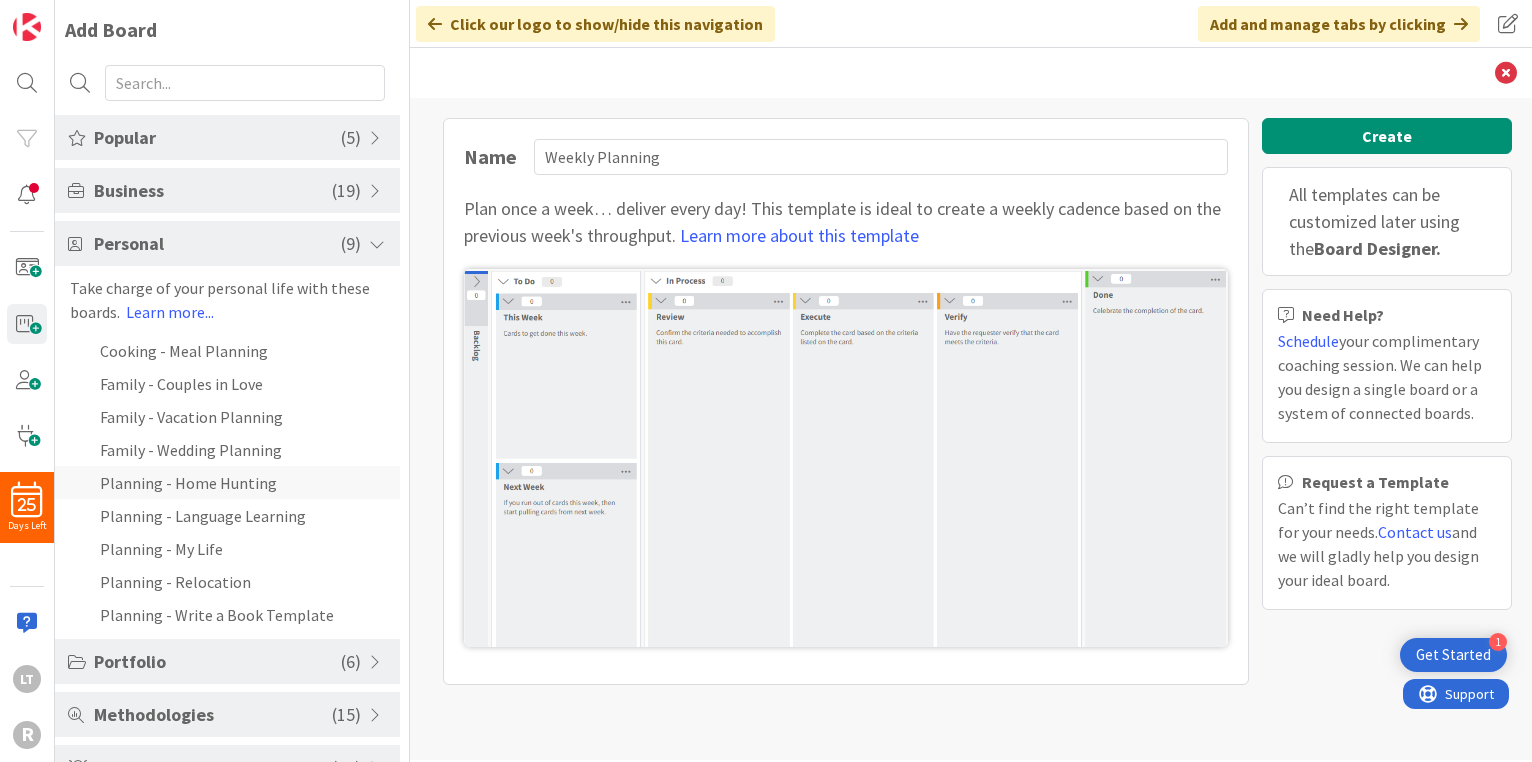 click on "Planning - Home Hunting" at bounding box center [227, 482] 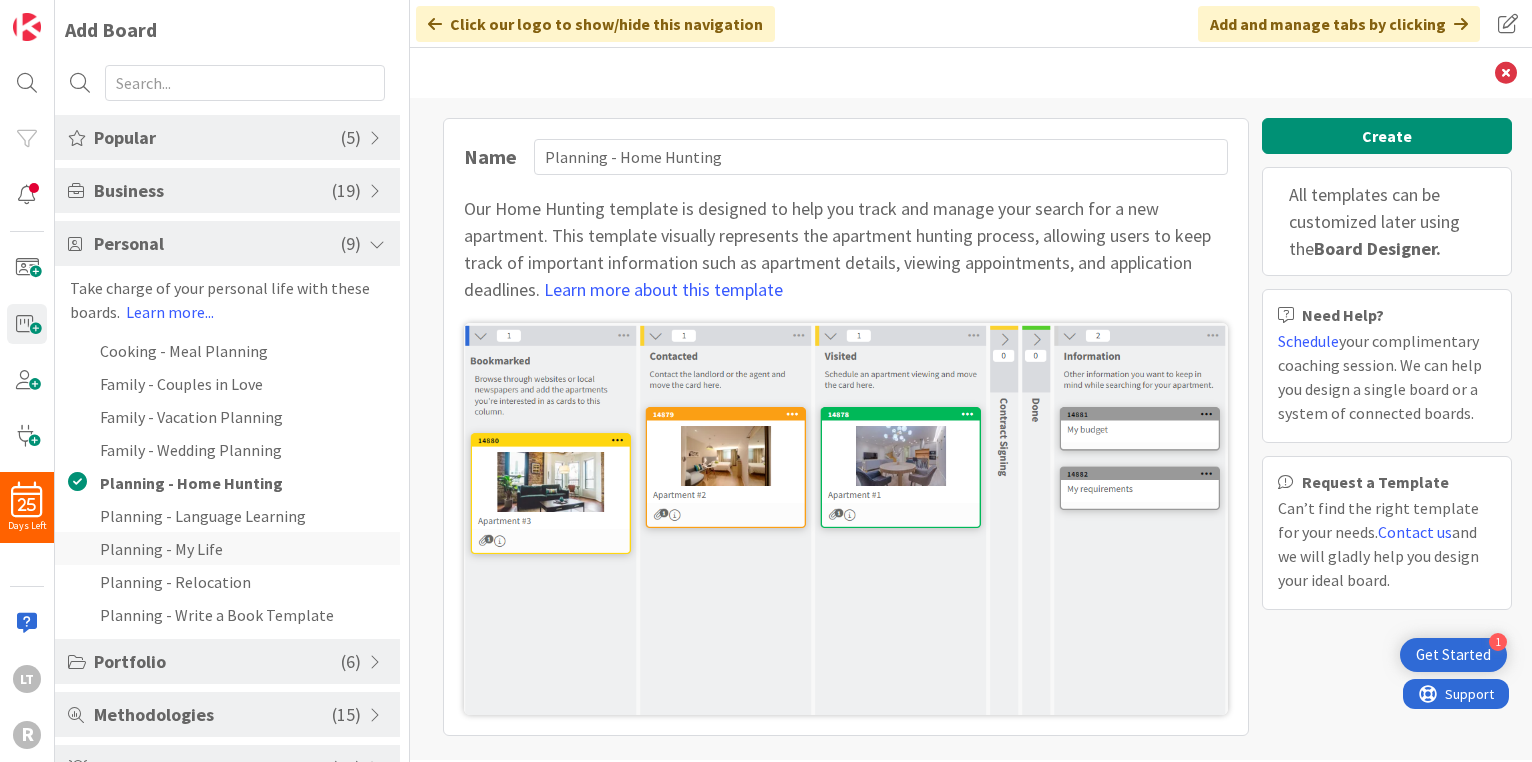 click on "Planning - My Life" at bounding box center (227, 548) 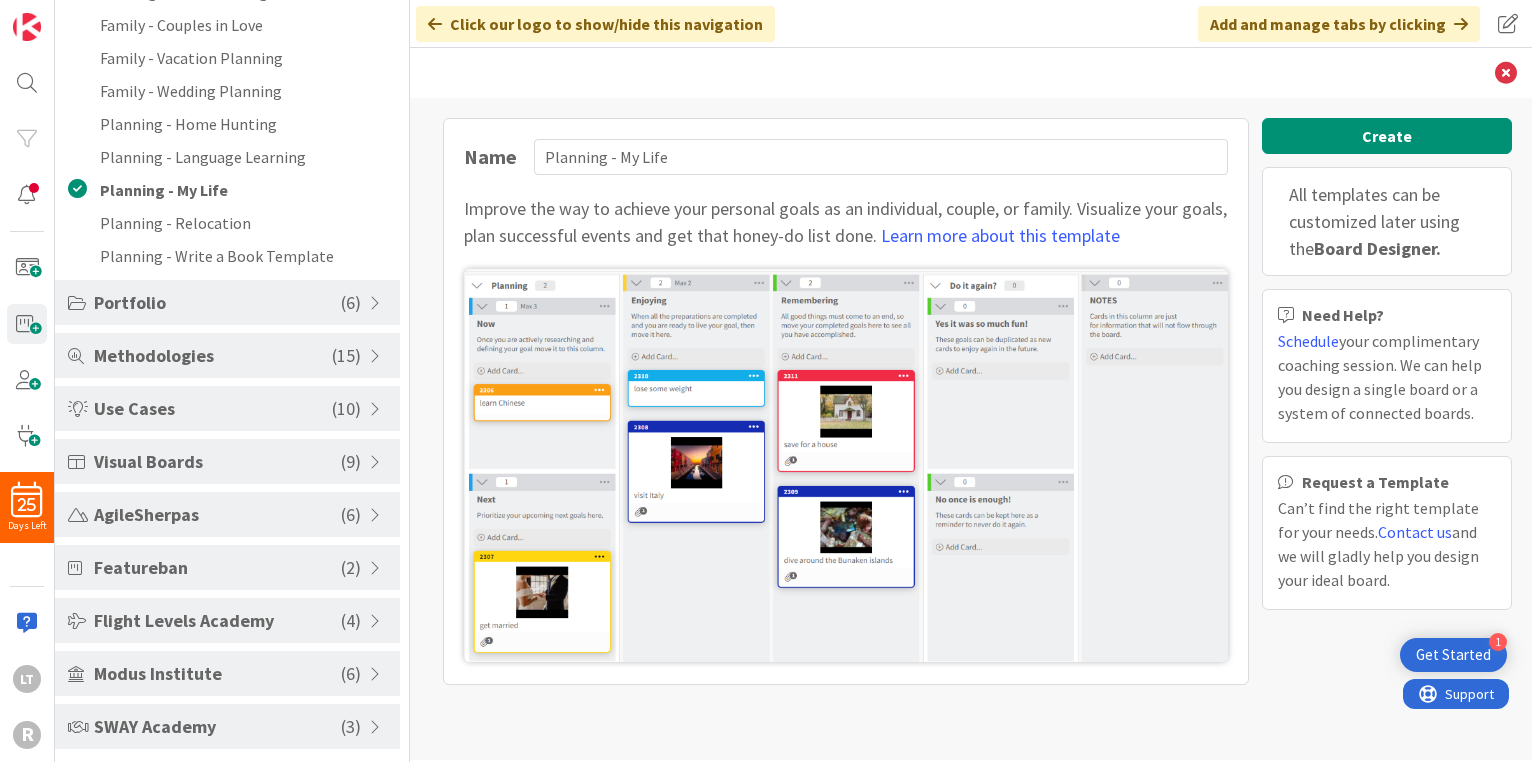scroll, scrollTop: 360, scrollLeft: 0, axis: vertical 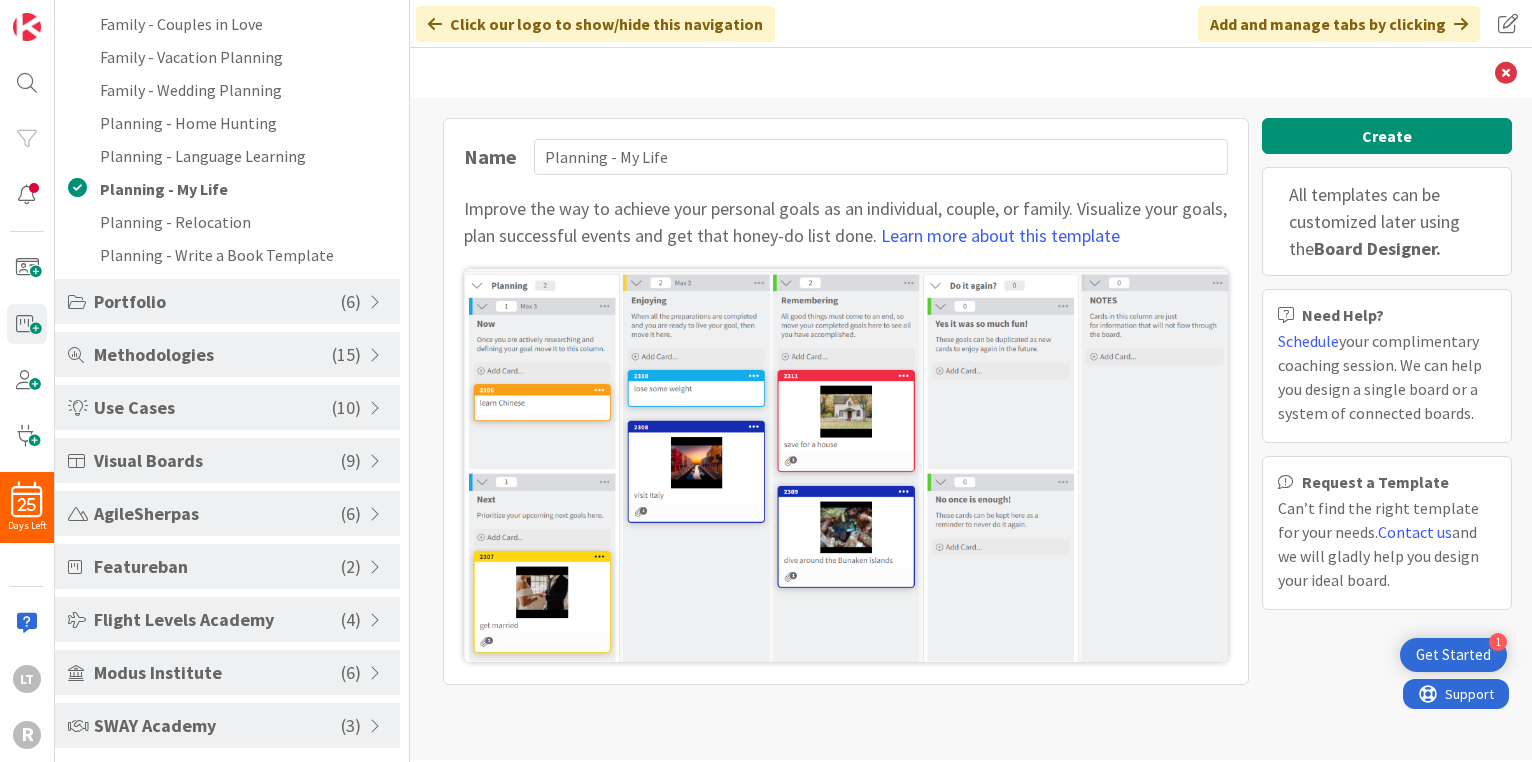 click on "Portfolio" at bounding box center (217, 301) 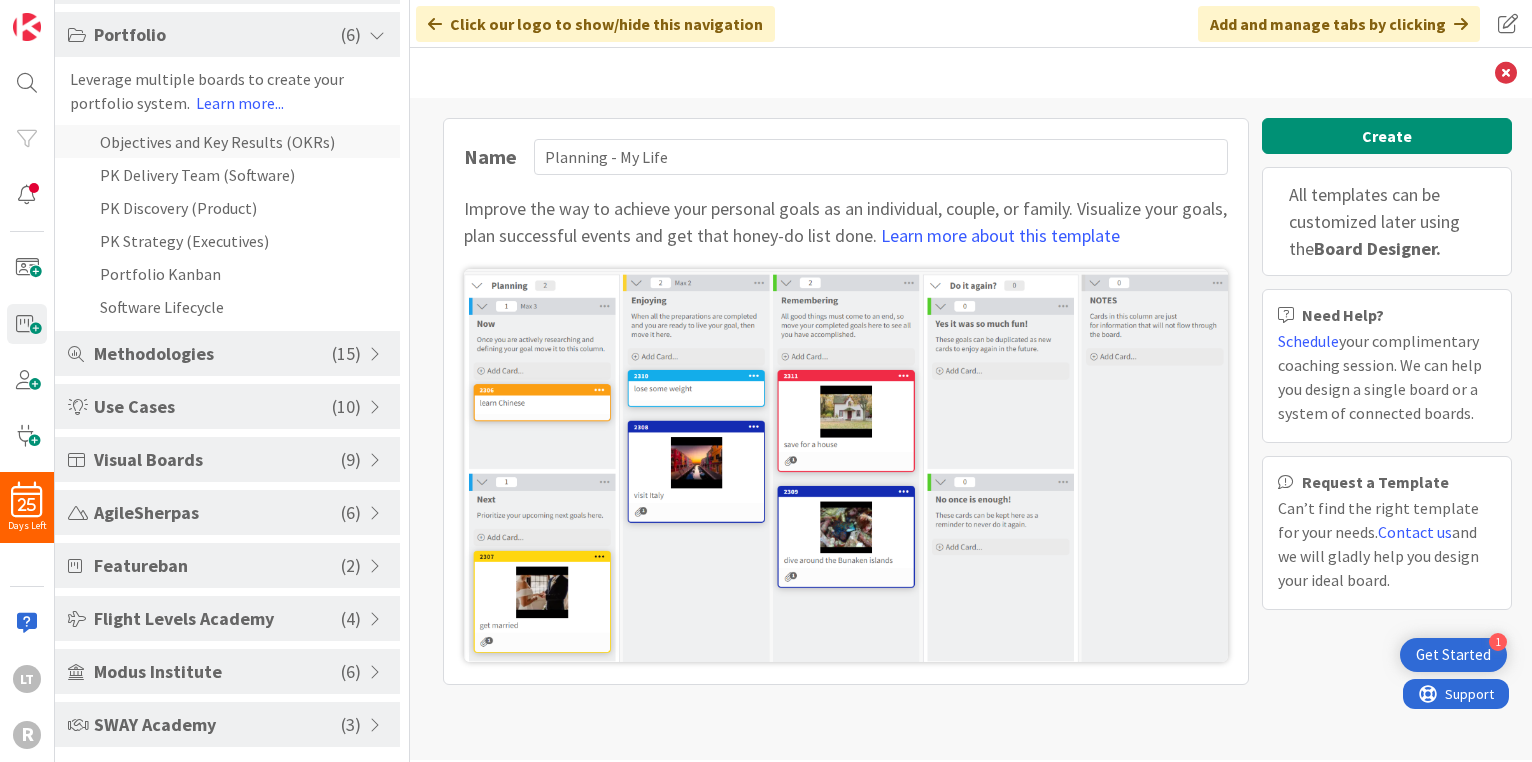 click on "Objectives and Key Results (OKRs)" at bounding box center [227, 141] 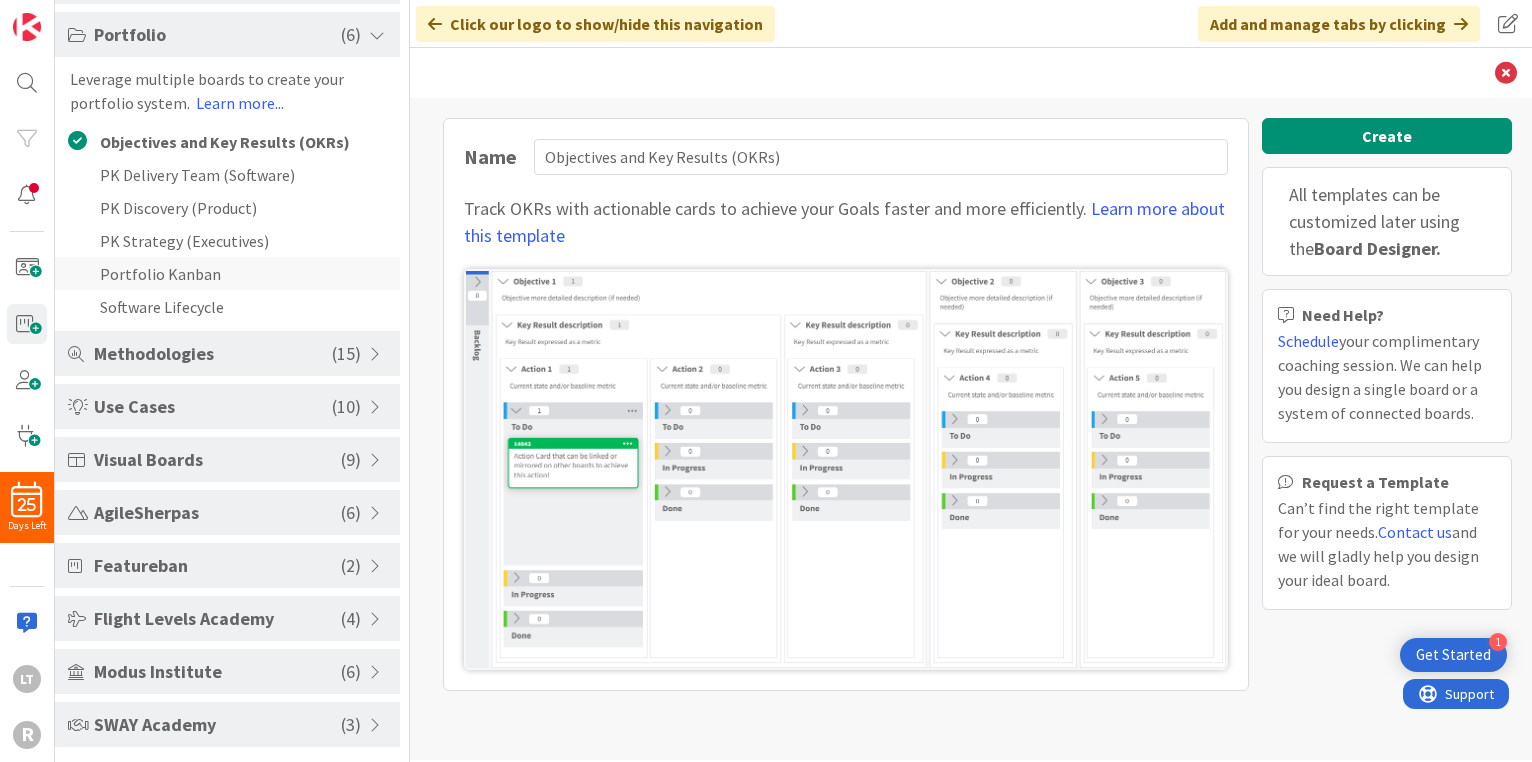 click on "Portfolio Kanban" at bounding box center (227, 273) 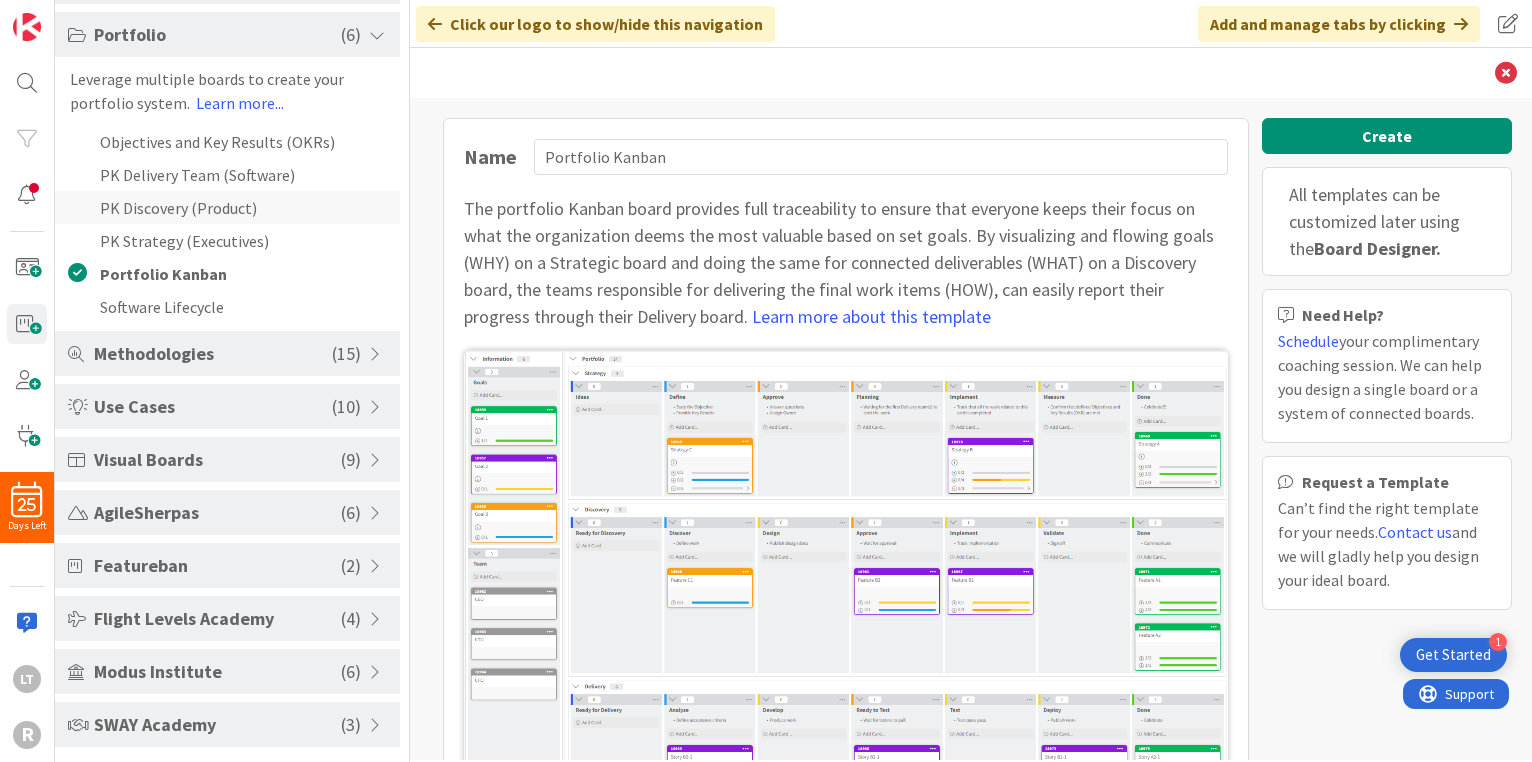 click on "PK Discovery (Product)" at bounding box center [227, 207] 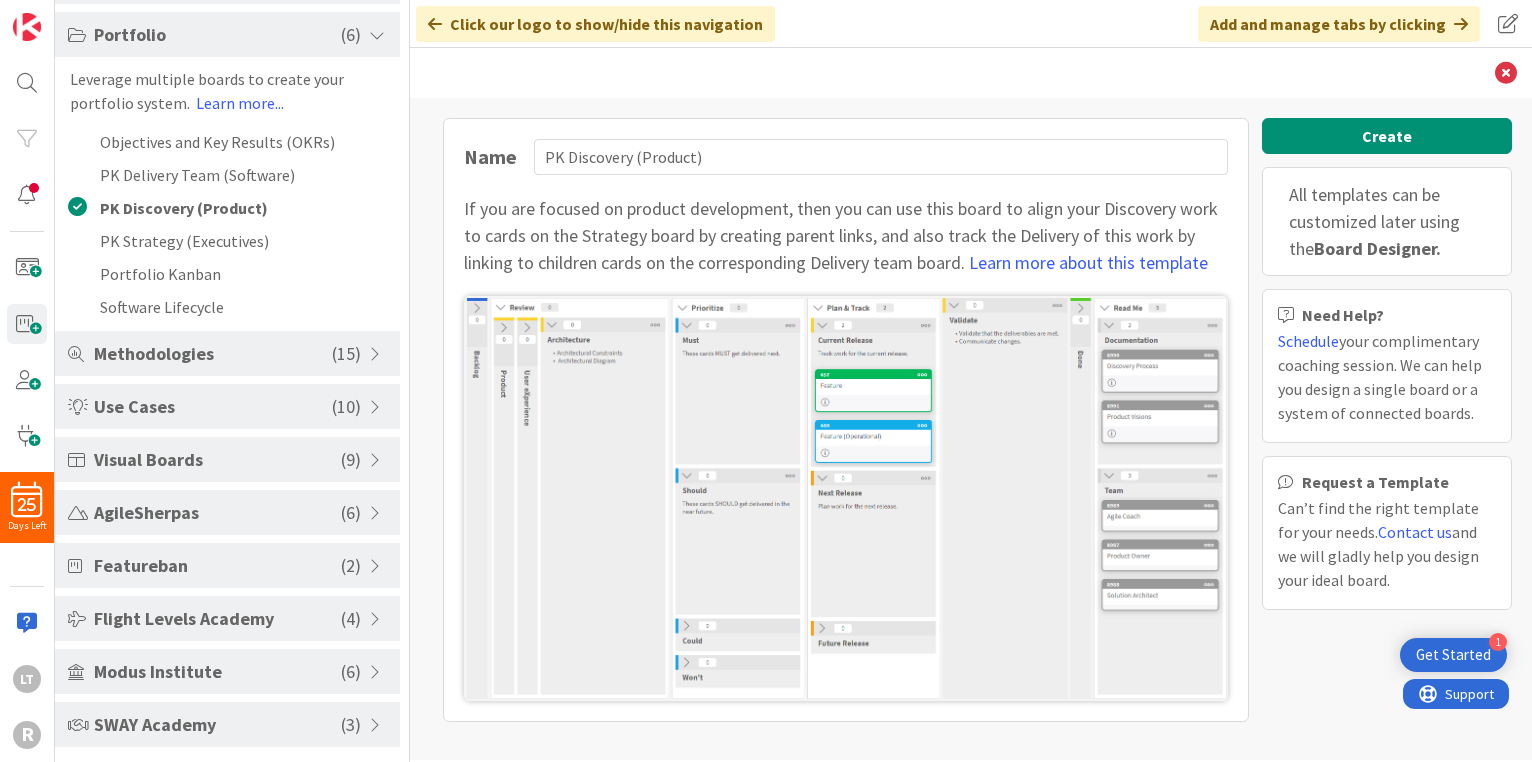 click on "Methodologies" at bounding box center (213, 353) 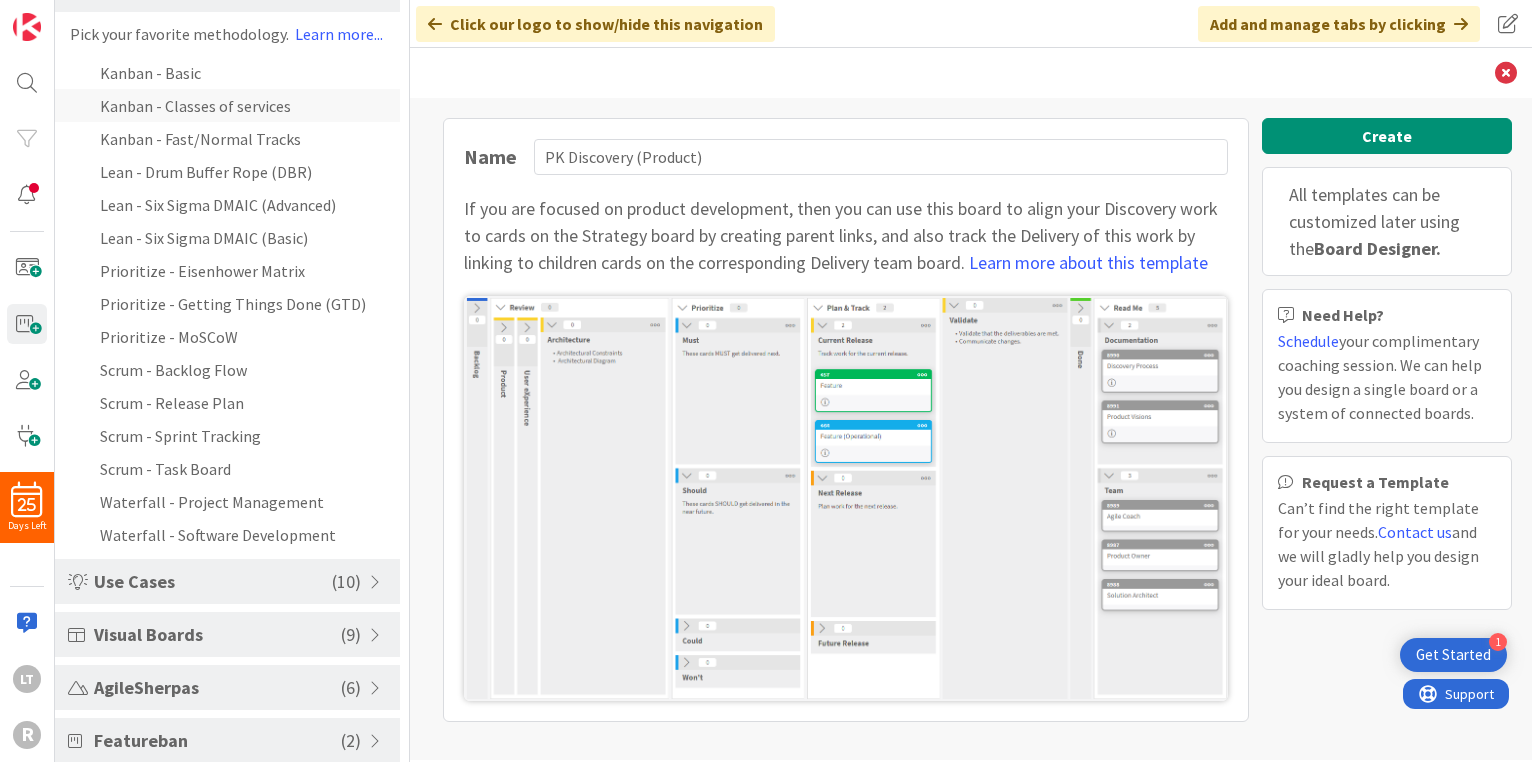 click on "Kanban - Classes of services" at bounding box center [227, 105] 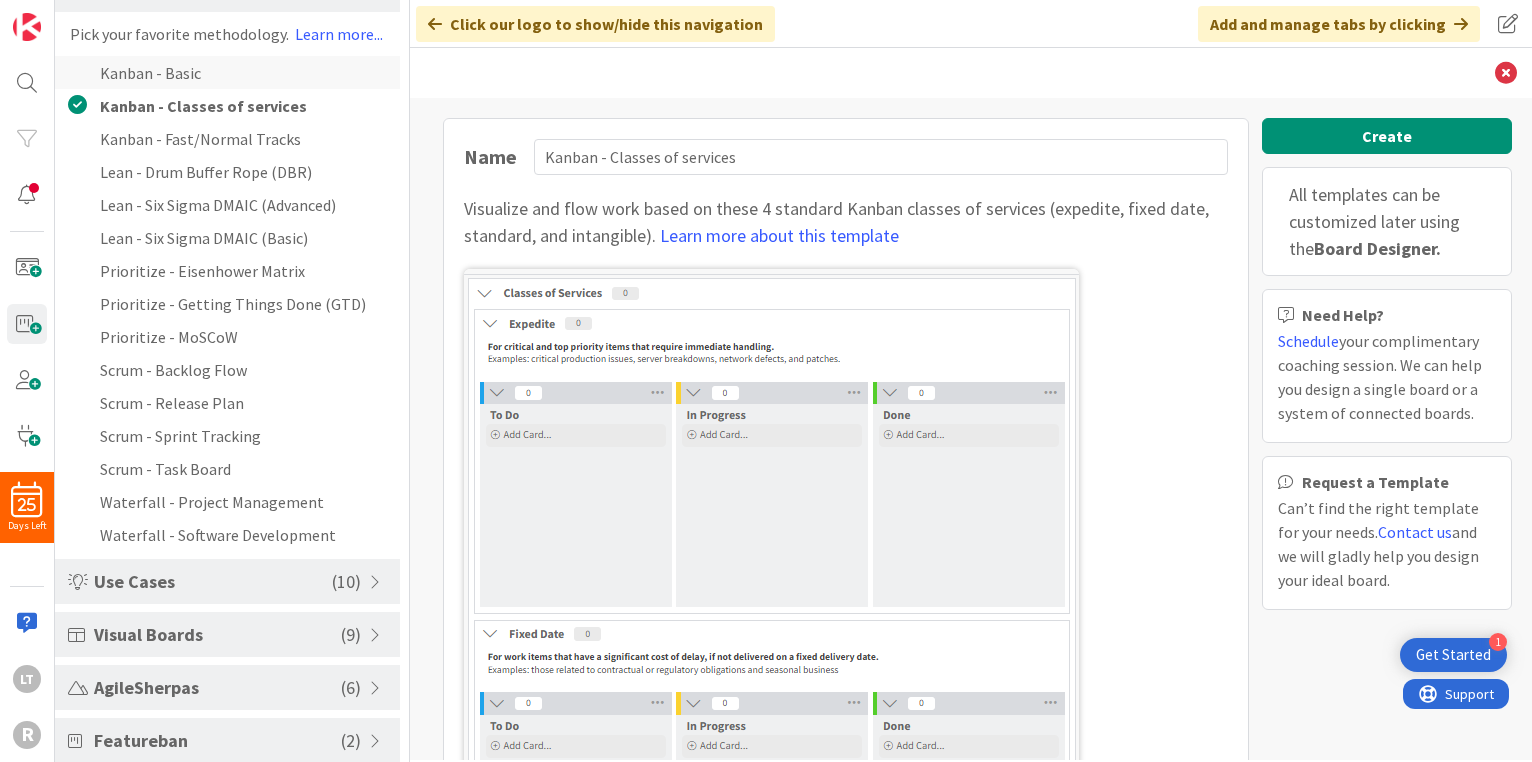 click on "Kanban - Basic" at bounding box center [227, 72] 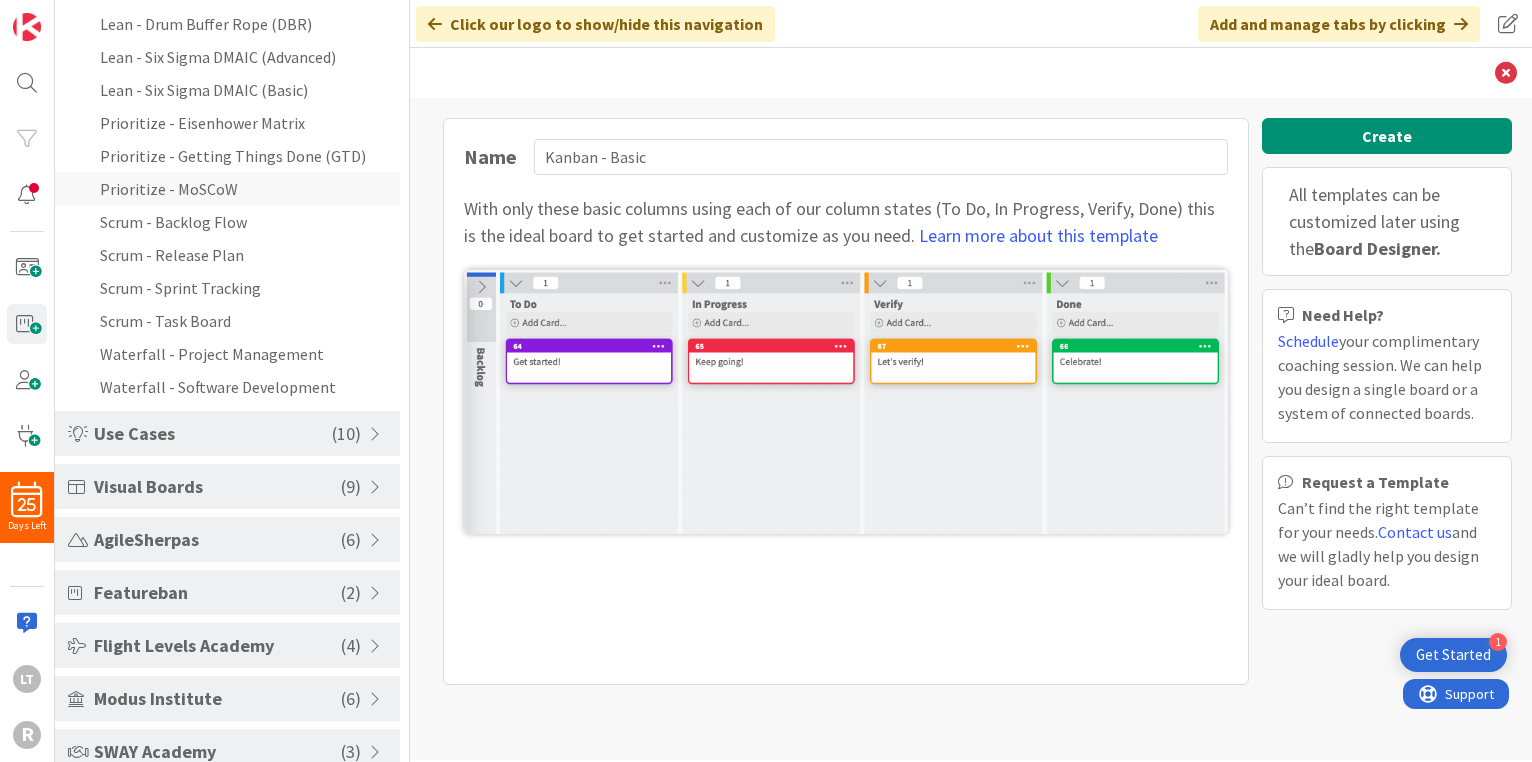 scroll, scrollTop: 535, scrollLeft: 0, axis: vertical 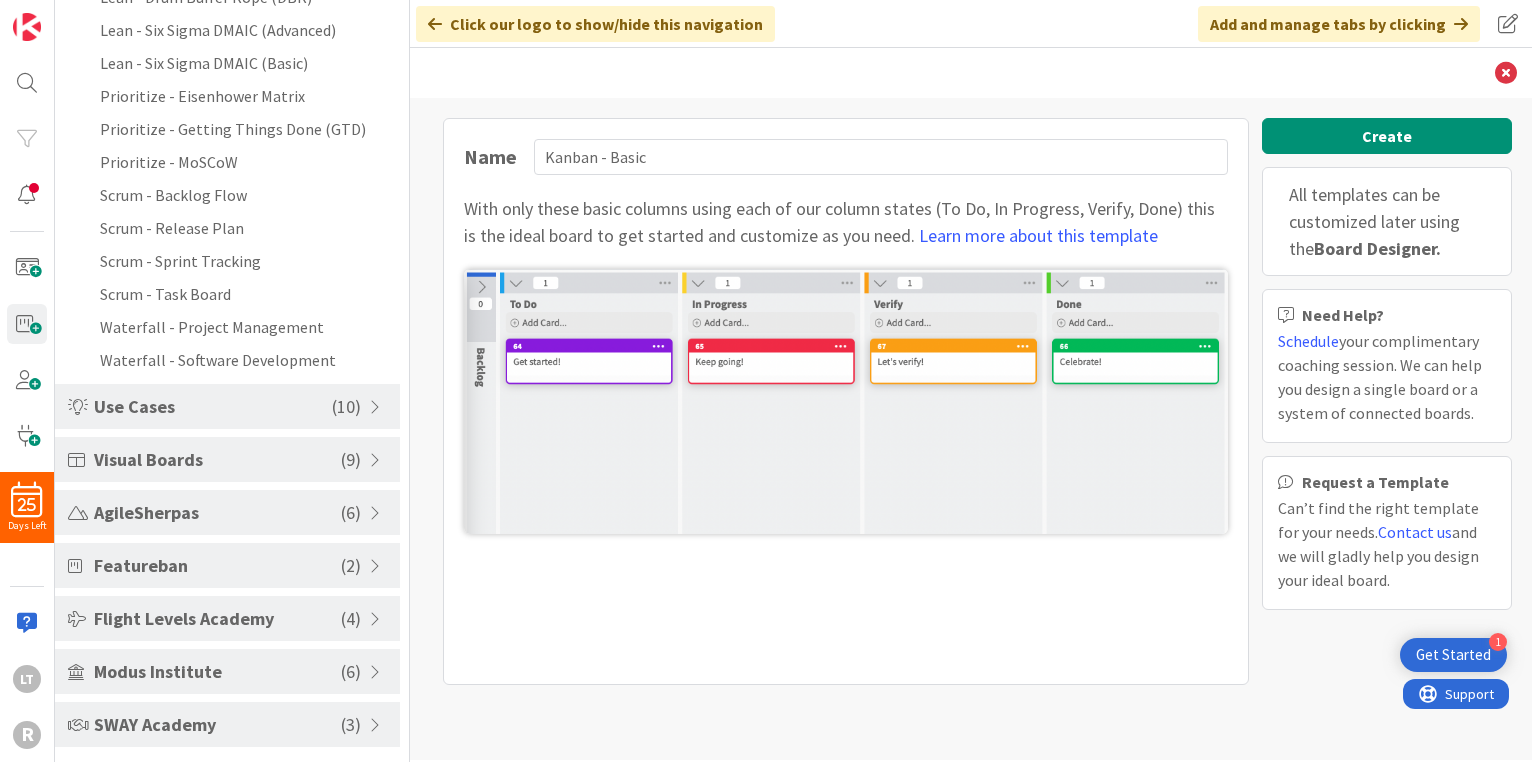 click on "AgileSherpas" at bounding box center (217, 512) 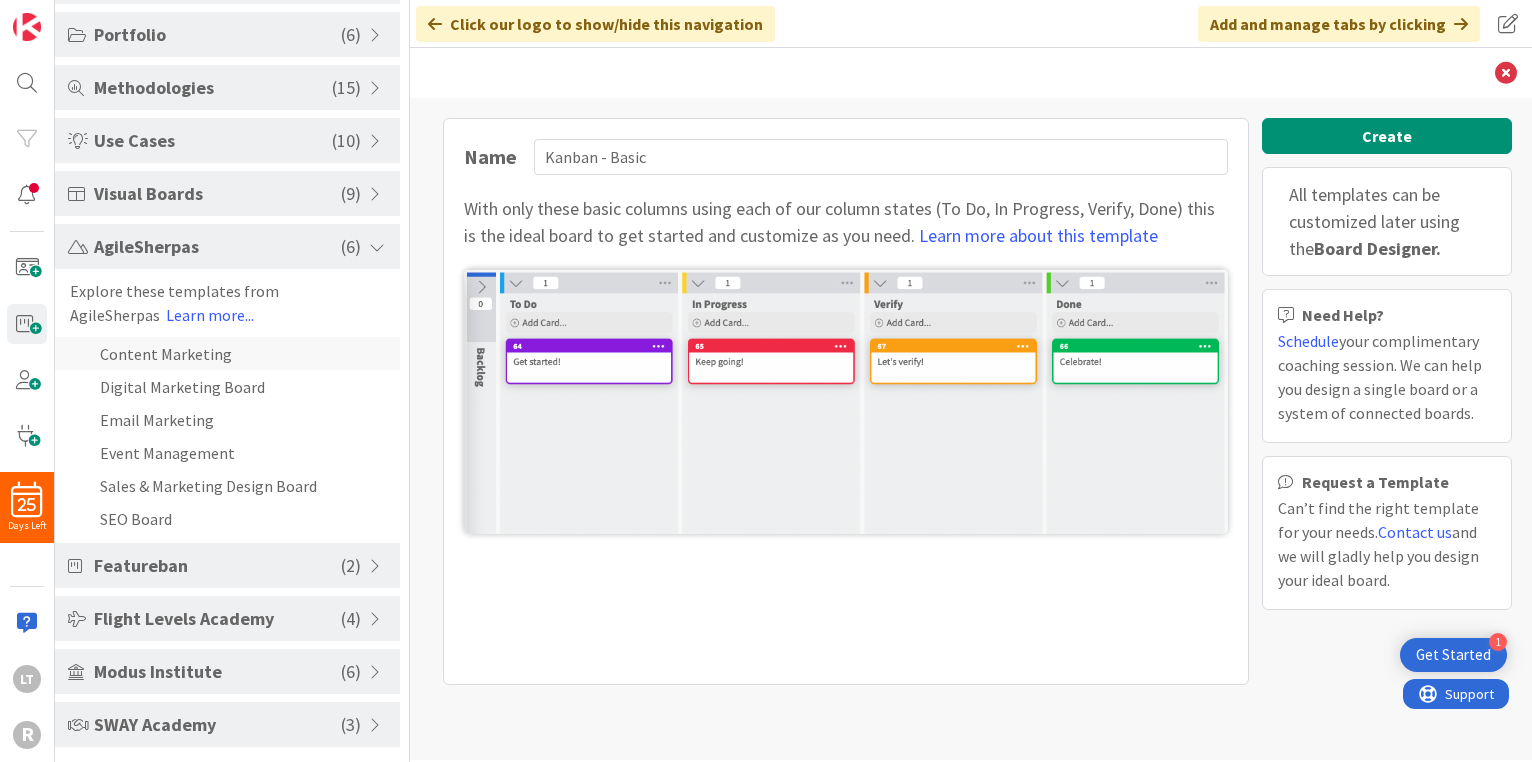 click on "Content Marketing" at bounding box center (227, 353) 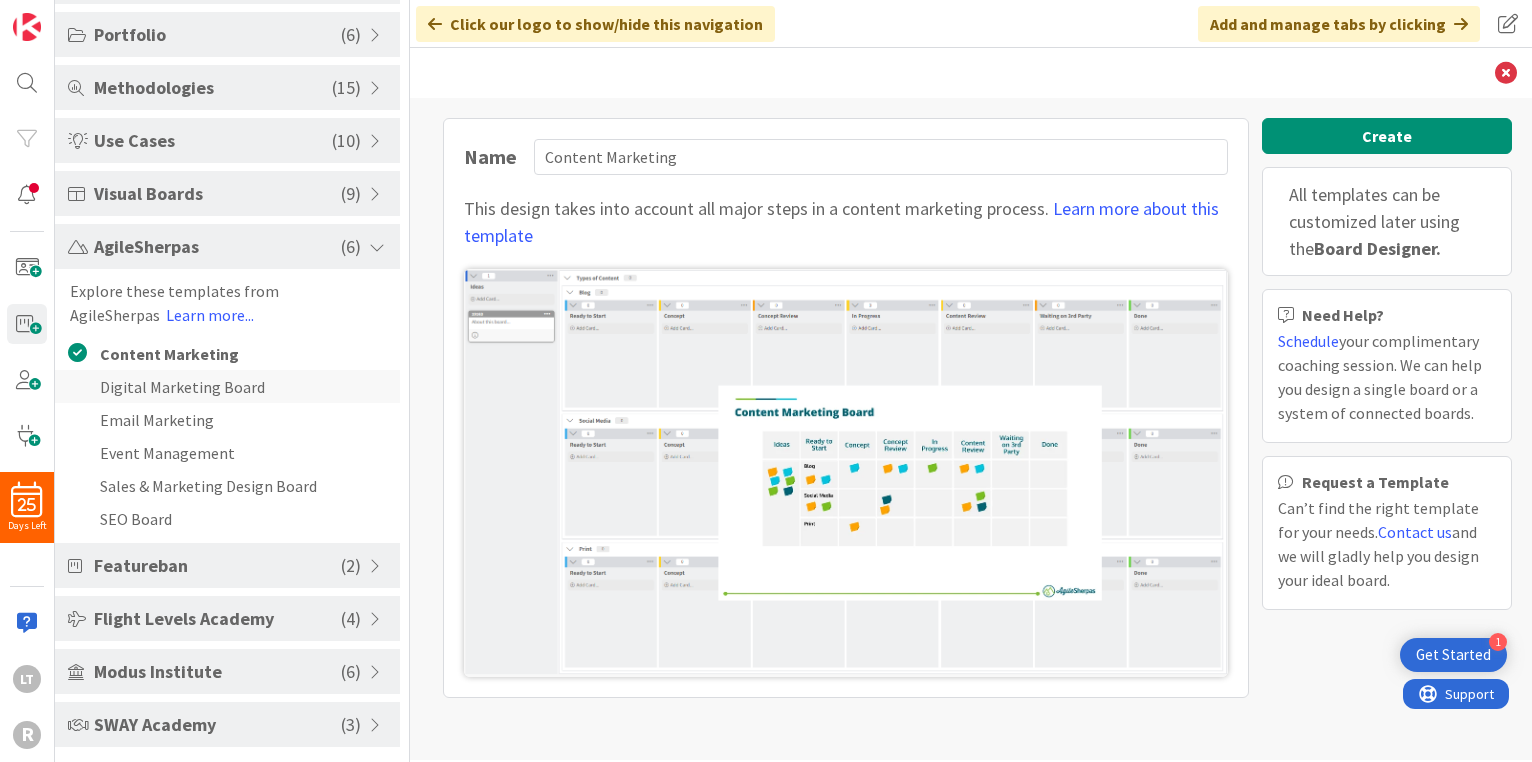 click on "Digital Marketing Board" at bounding box center (227, 386) 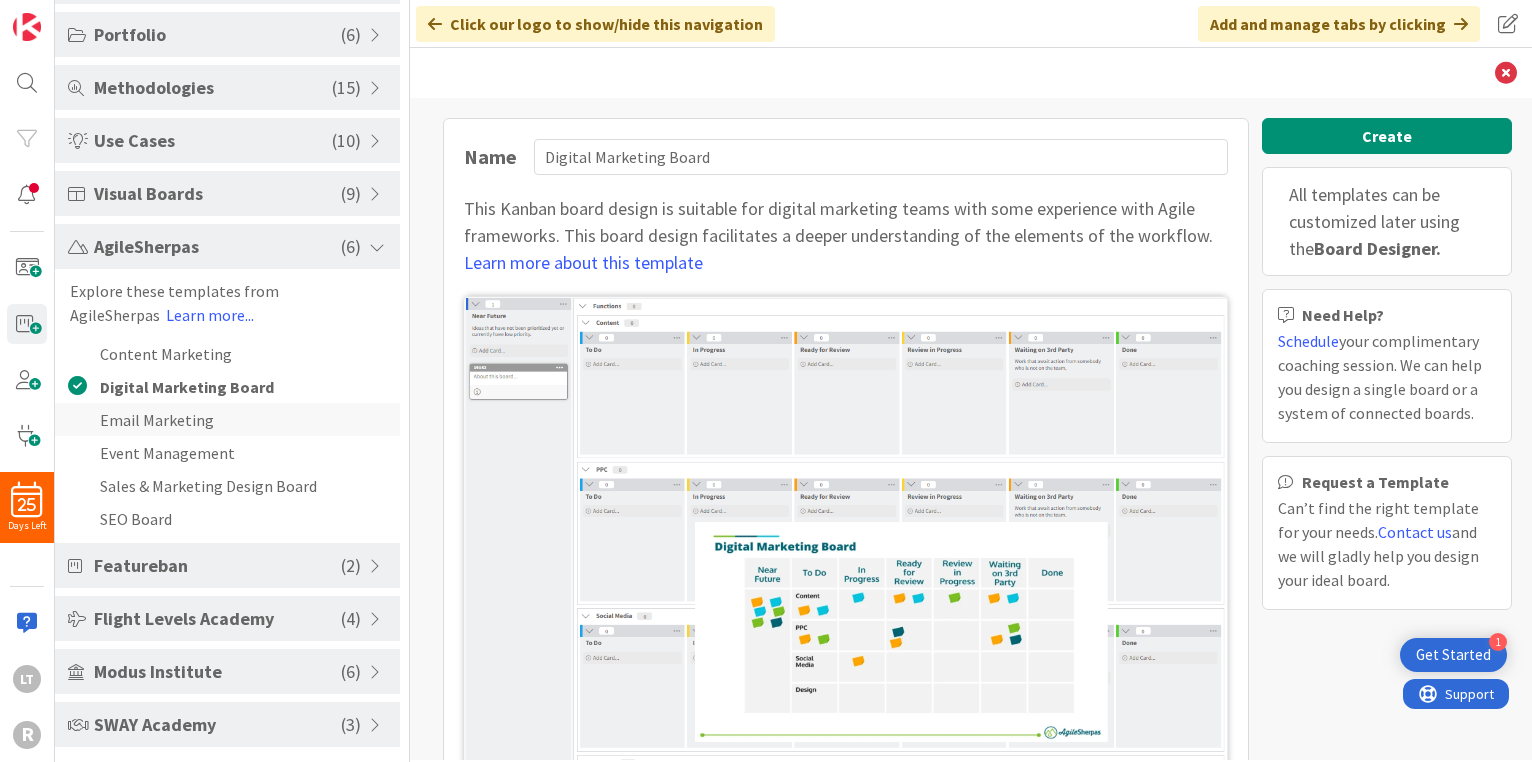 click on "Email Marketing" at bounding box center (227, 419) 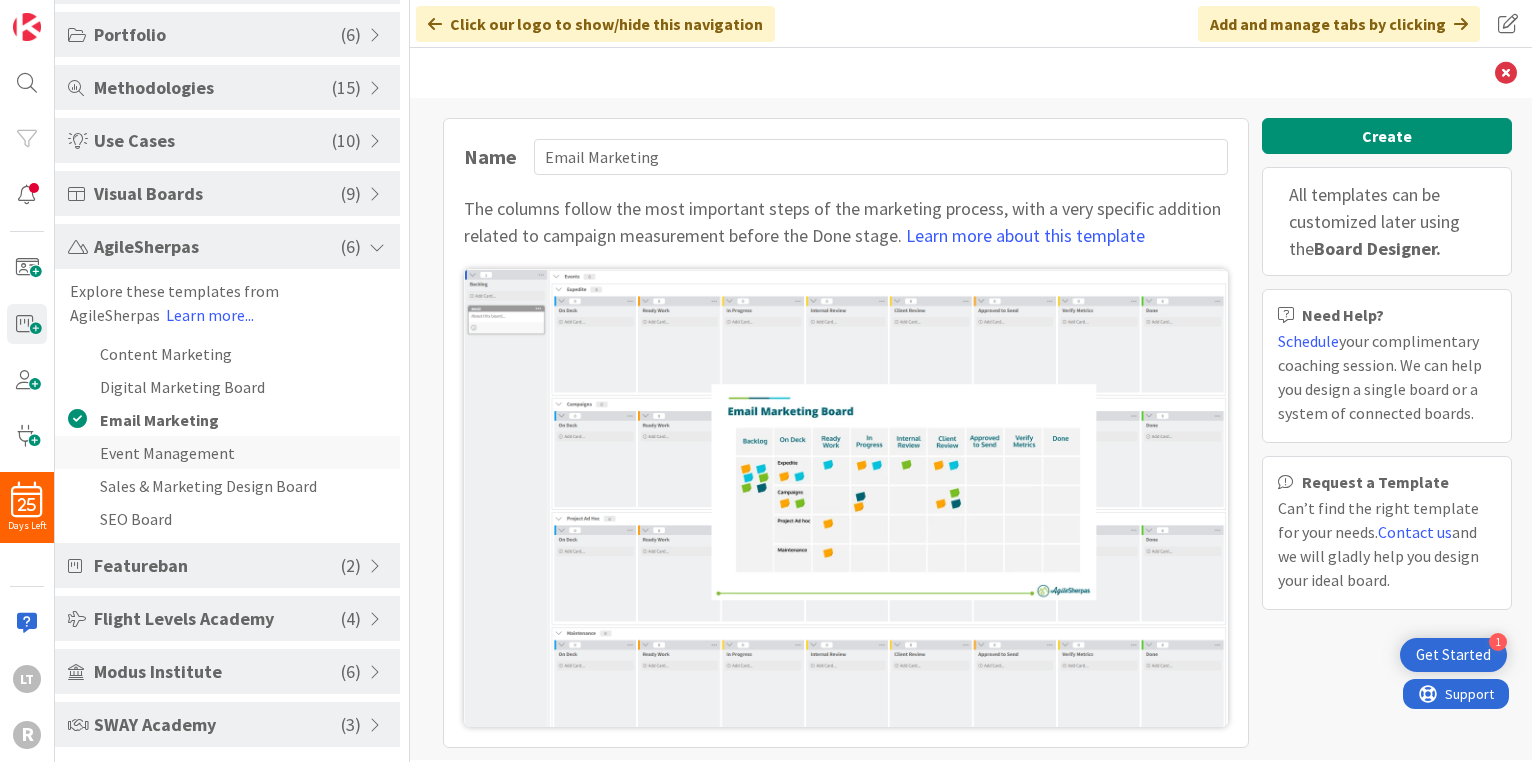 click on "Event Management" at bounding box center [227, 452] 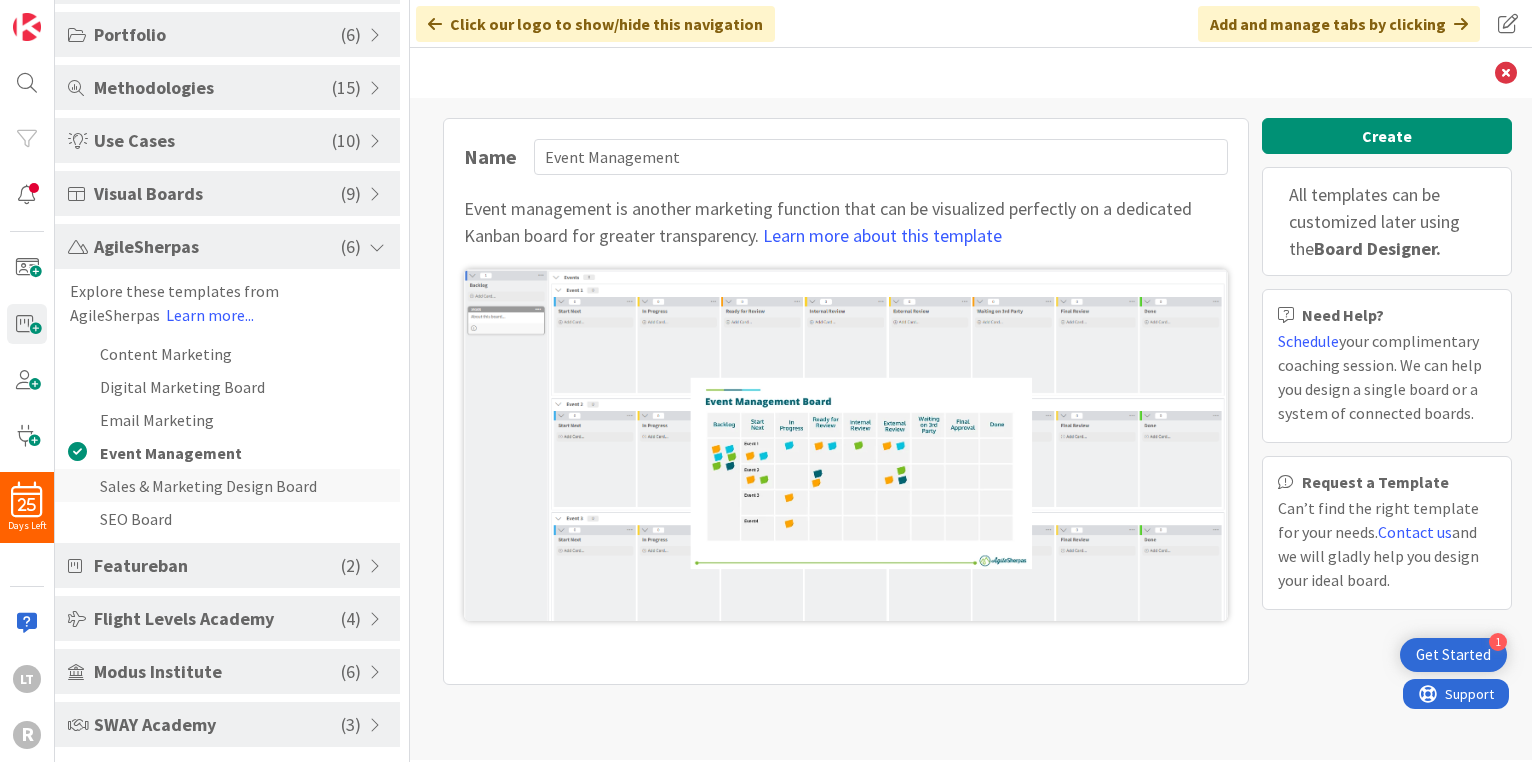 click on "Sales & Marketing Design Board" at bounding box center [227, 485] 